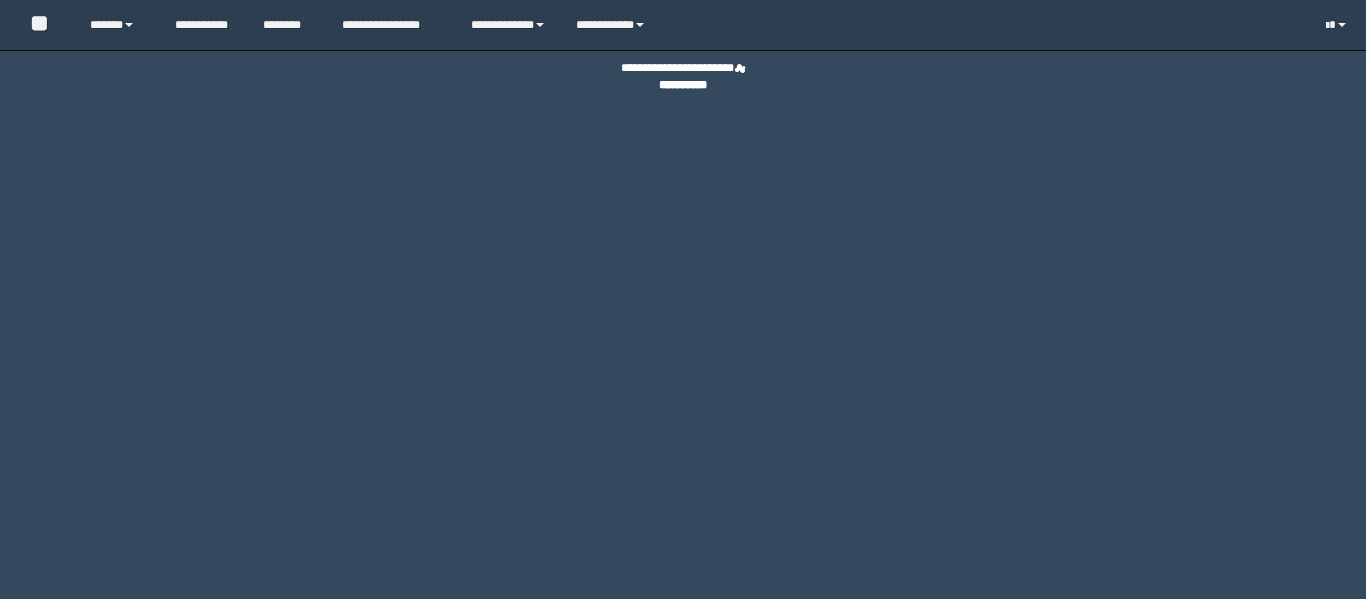 scroll, scrollTop: 0, scrollLeft: 0, axis: both 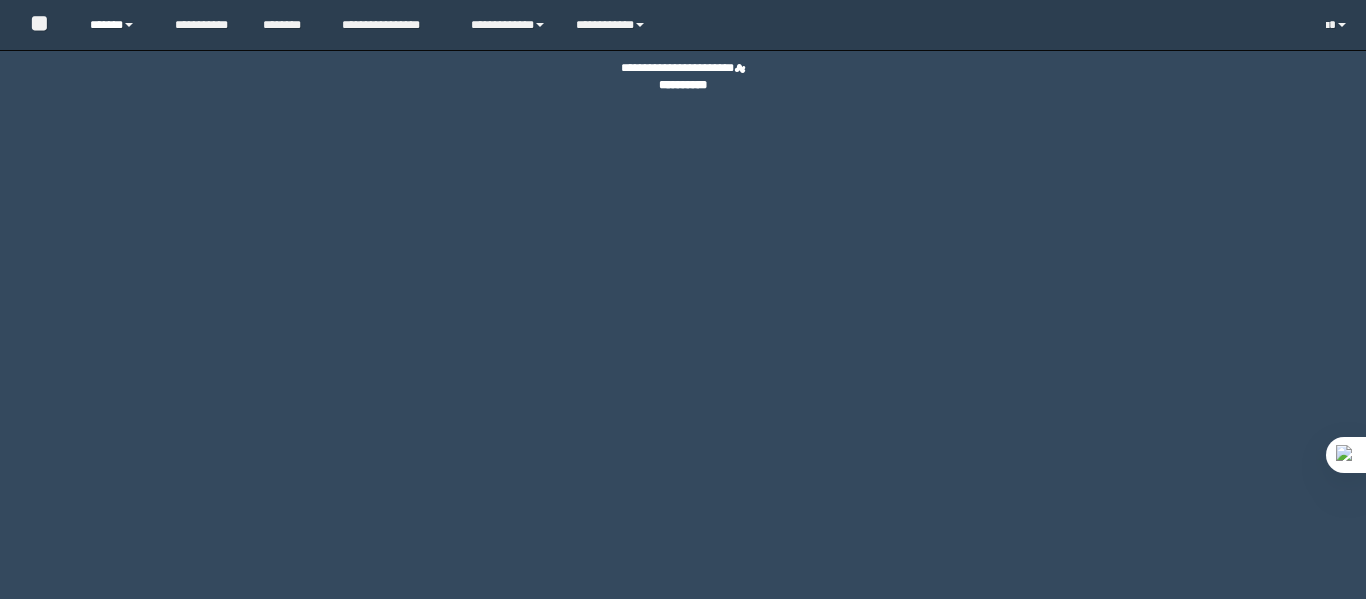 click on "******" at bounding box center [117, 25] 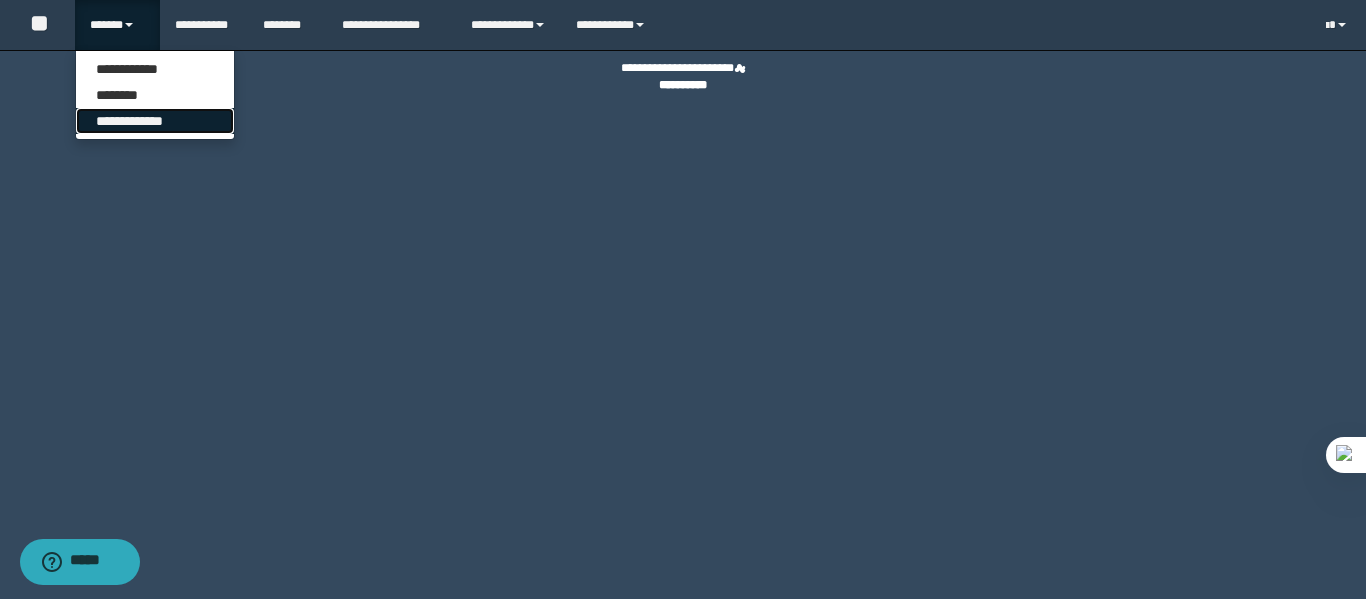 click on "**********" at bounding box center [155, 121] 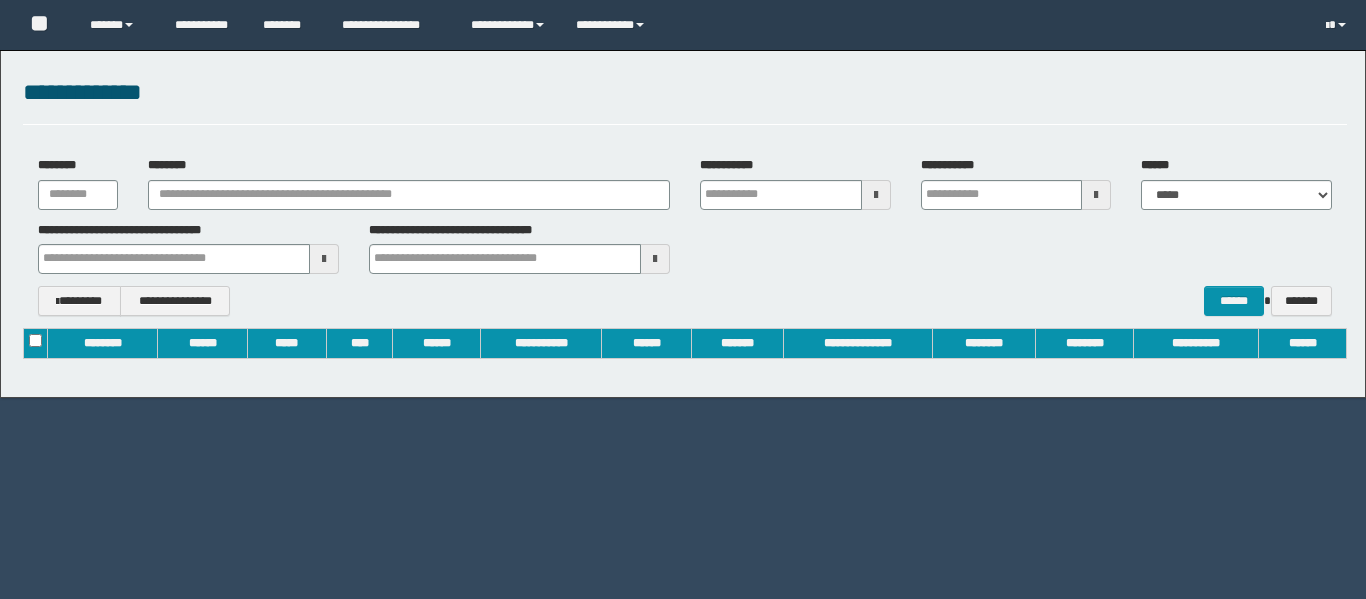 scroll, scrollTop: 0, scrollLeft: 0, axis: both 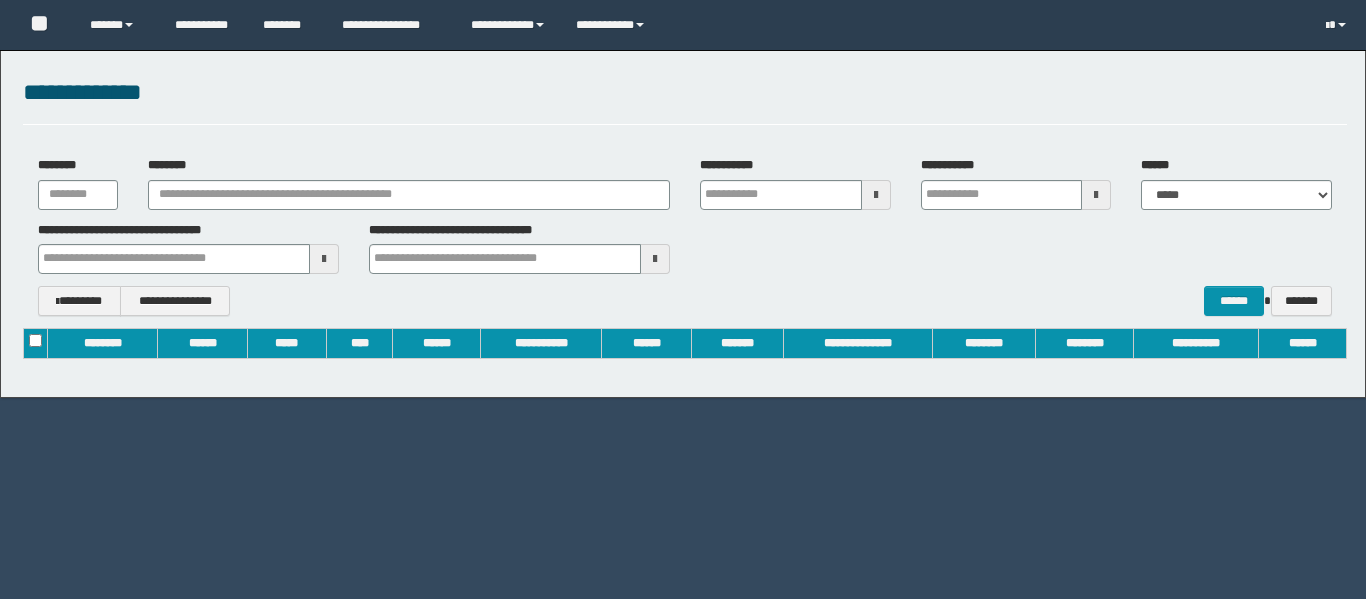 type on "**********" 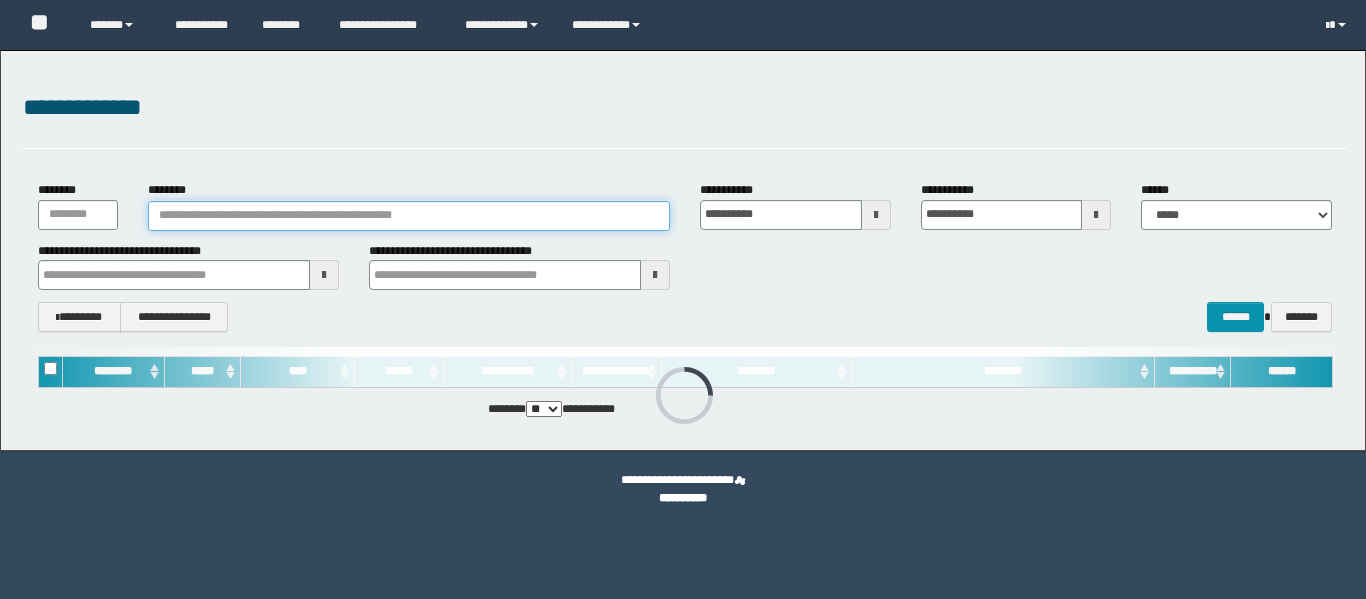 click on "********" at bounding box center (409, 216) 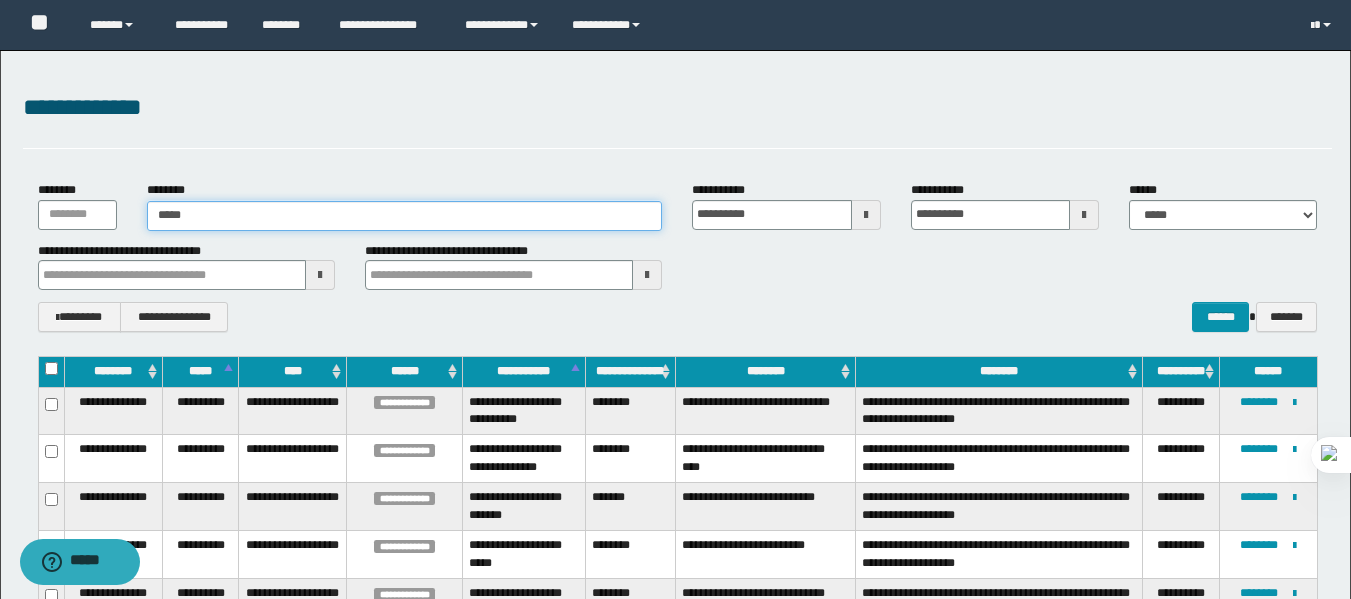 type on "******" 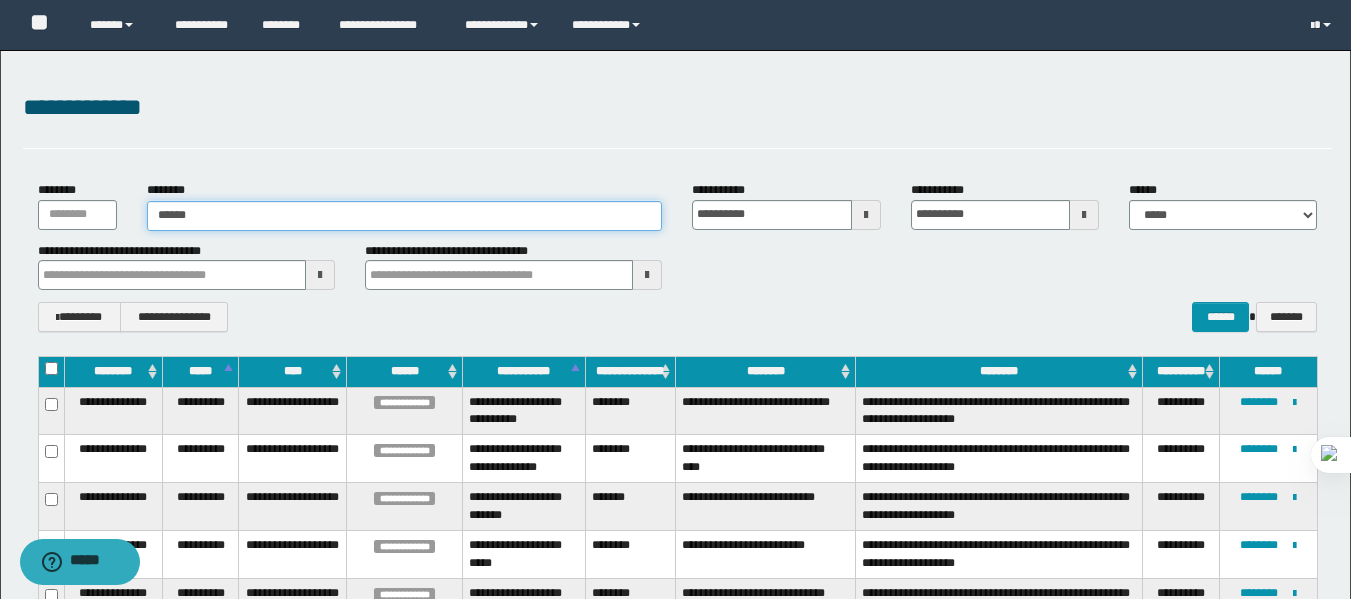 type on "******" 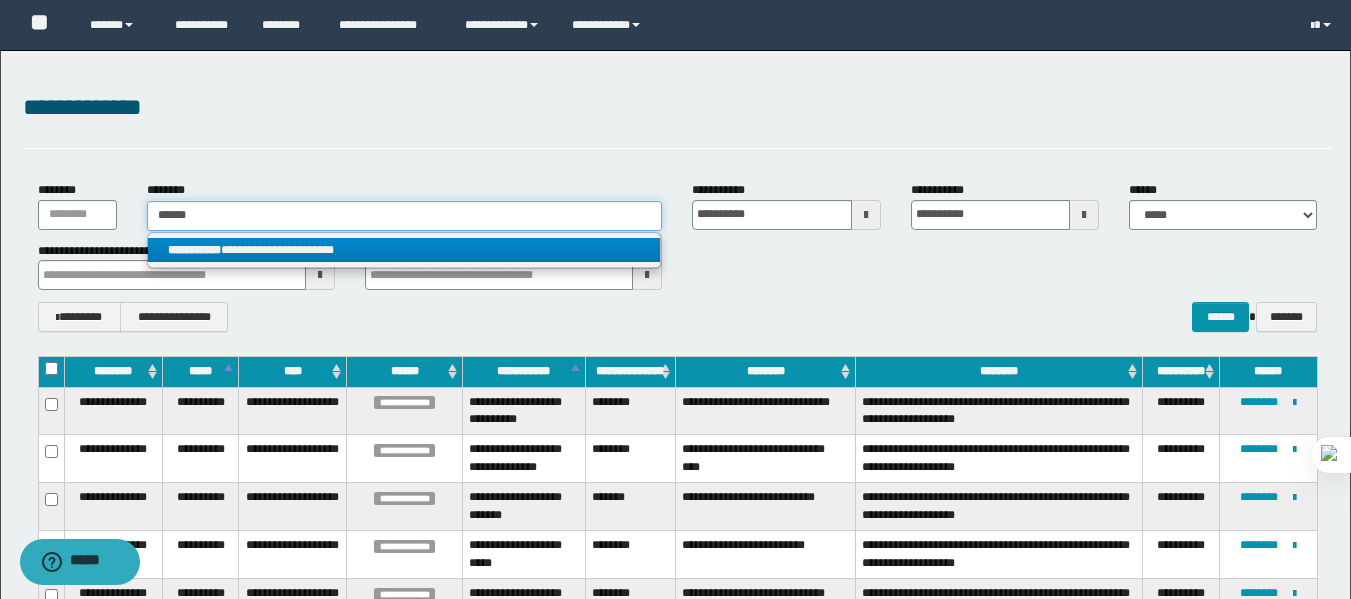 type on "******" 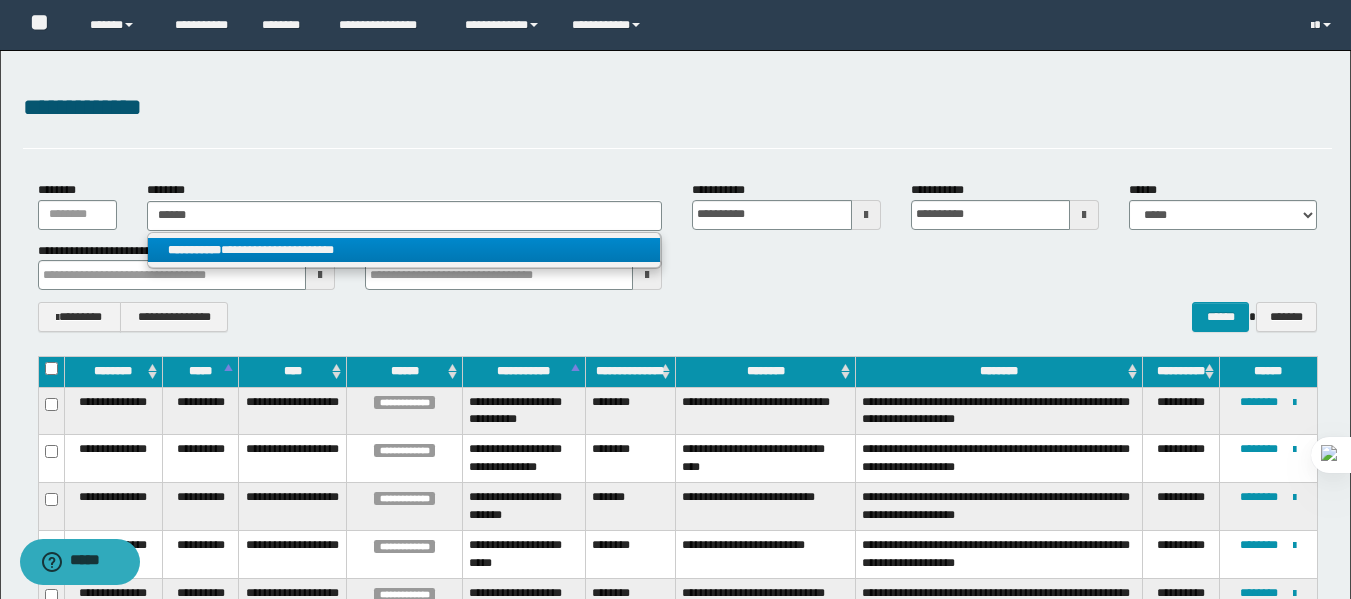 click on "**********" at bounding box center (404, 250) 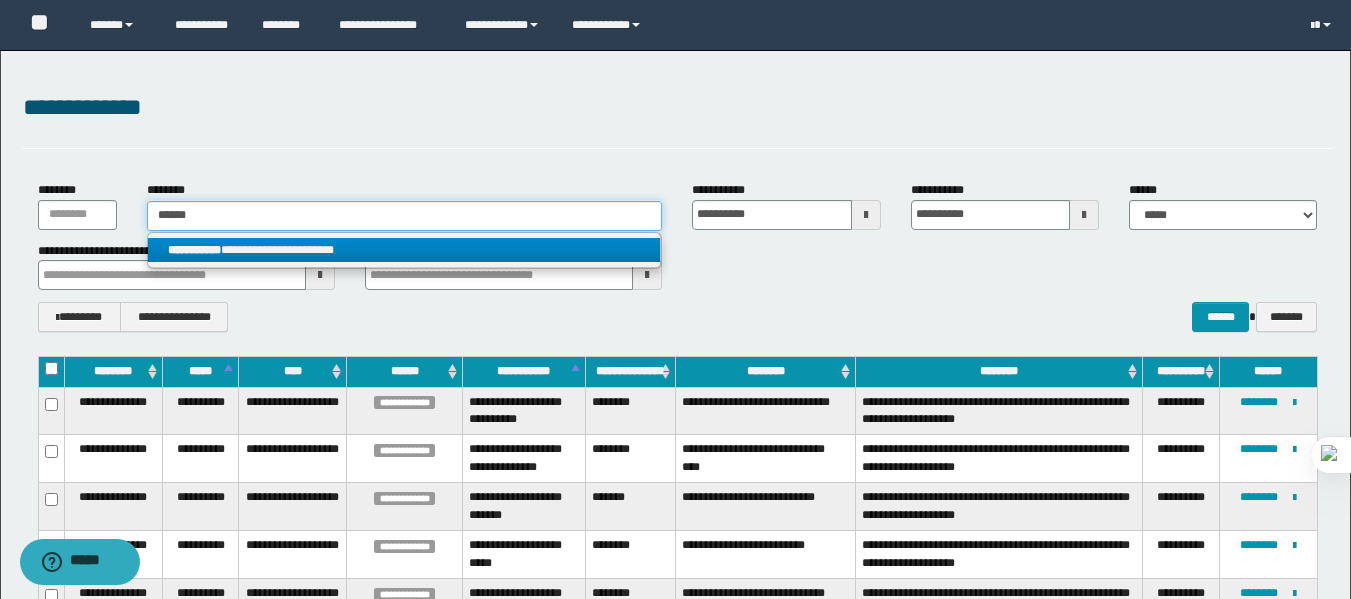 type 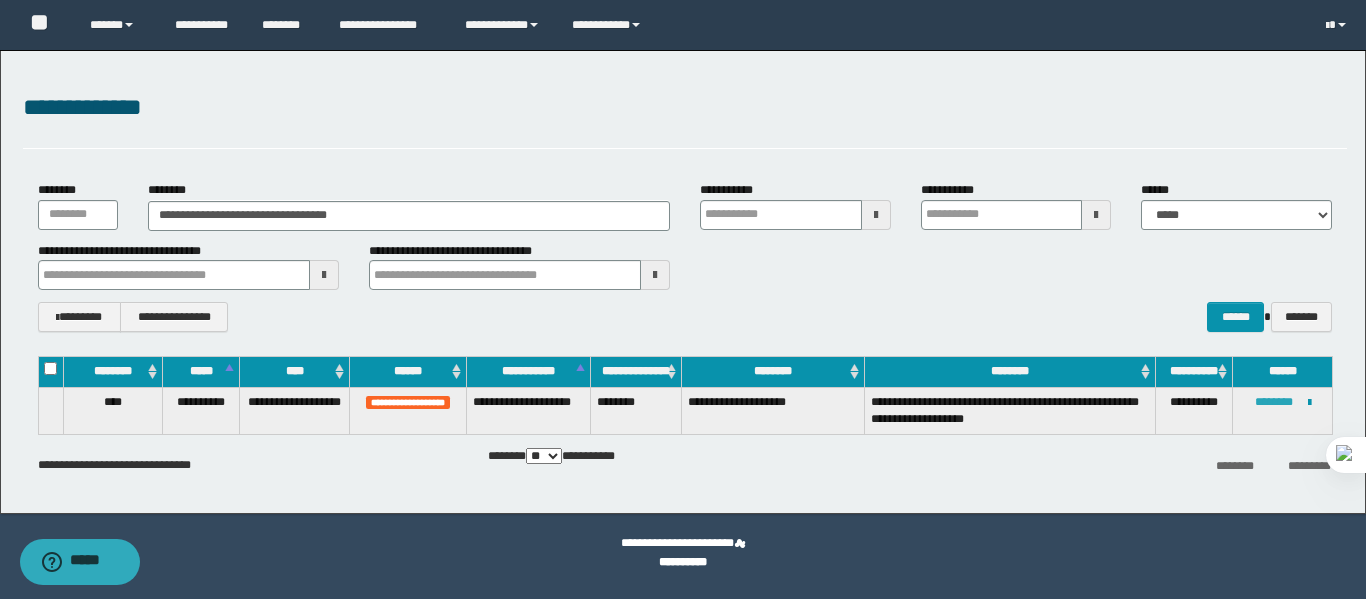 click on "********" at bounding box center (1274, 402) 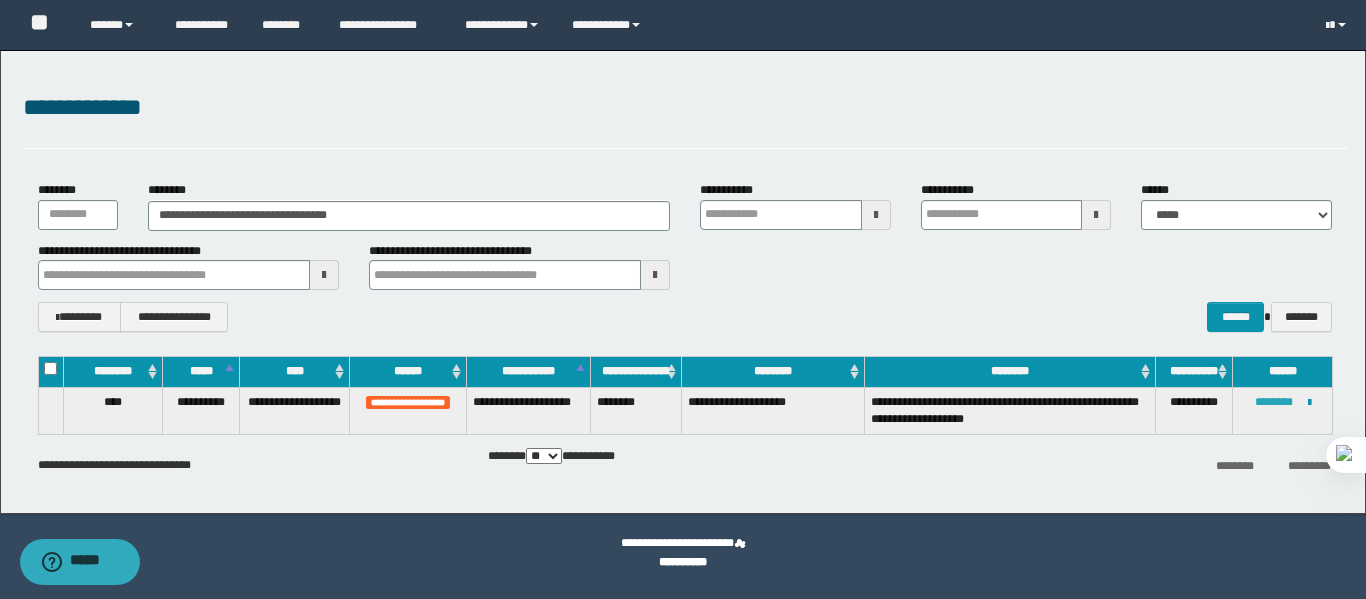 type 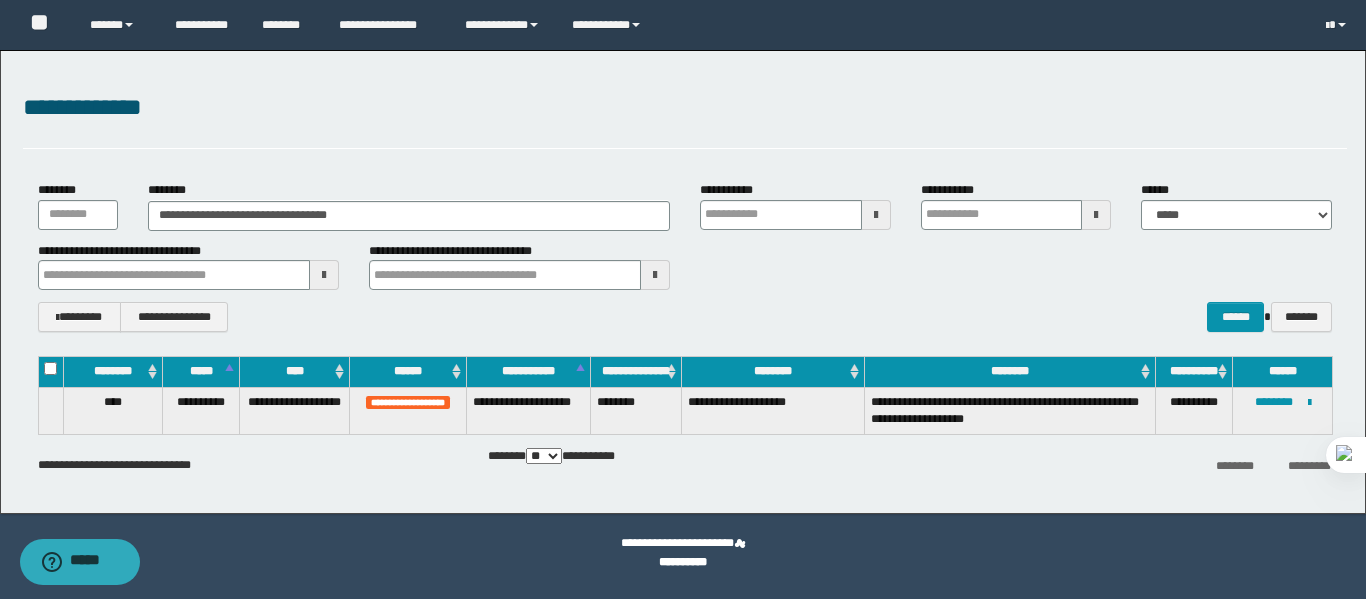type 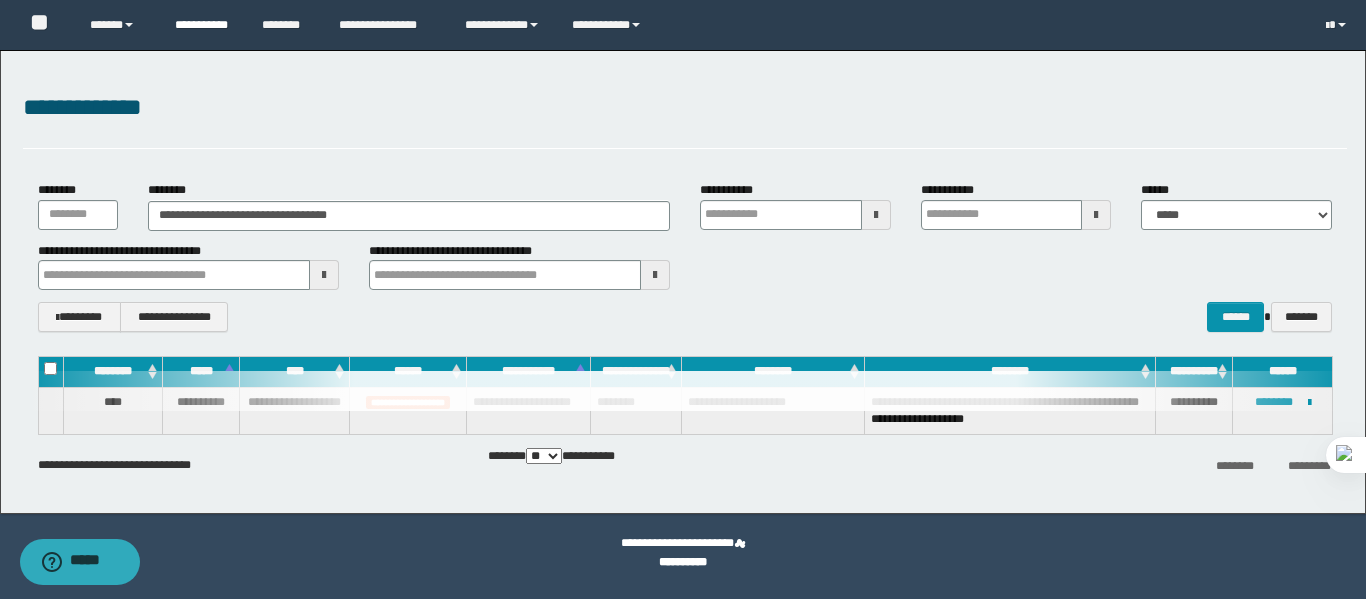 type 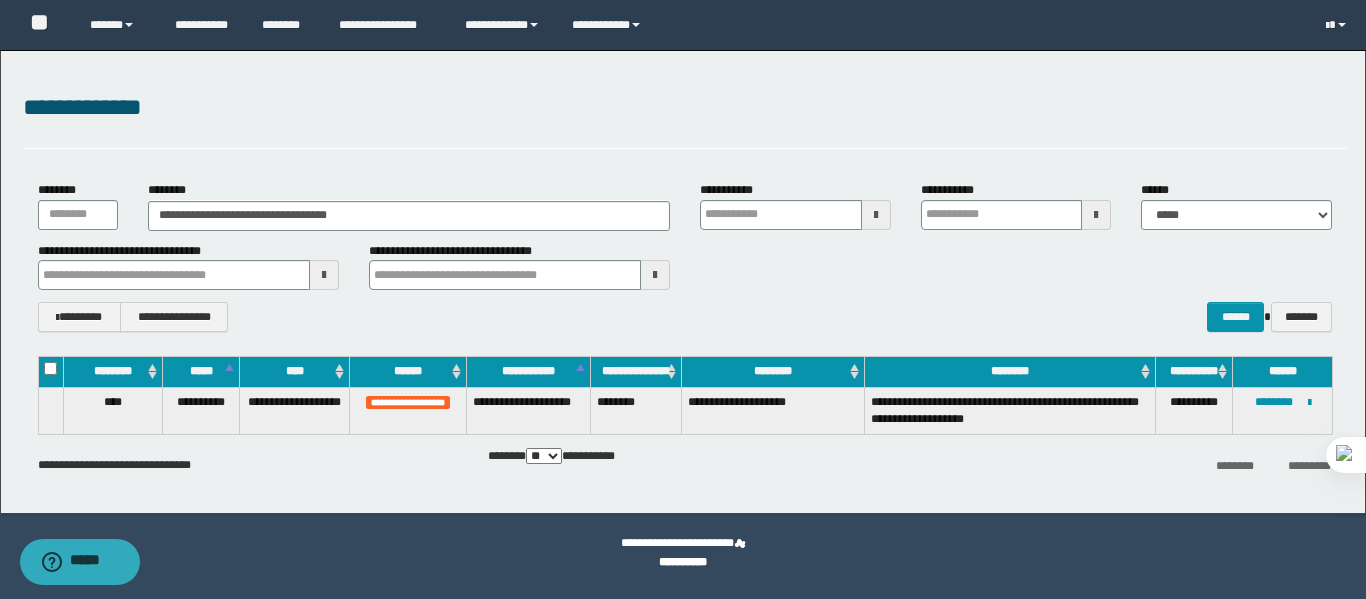 type 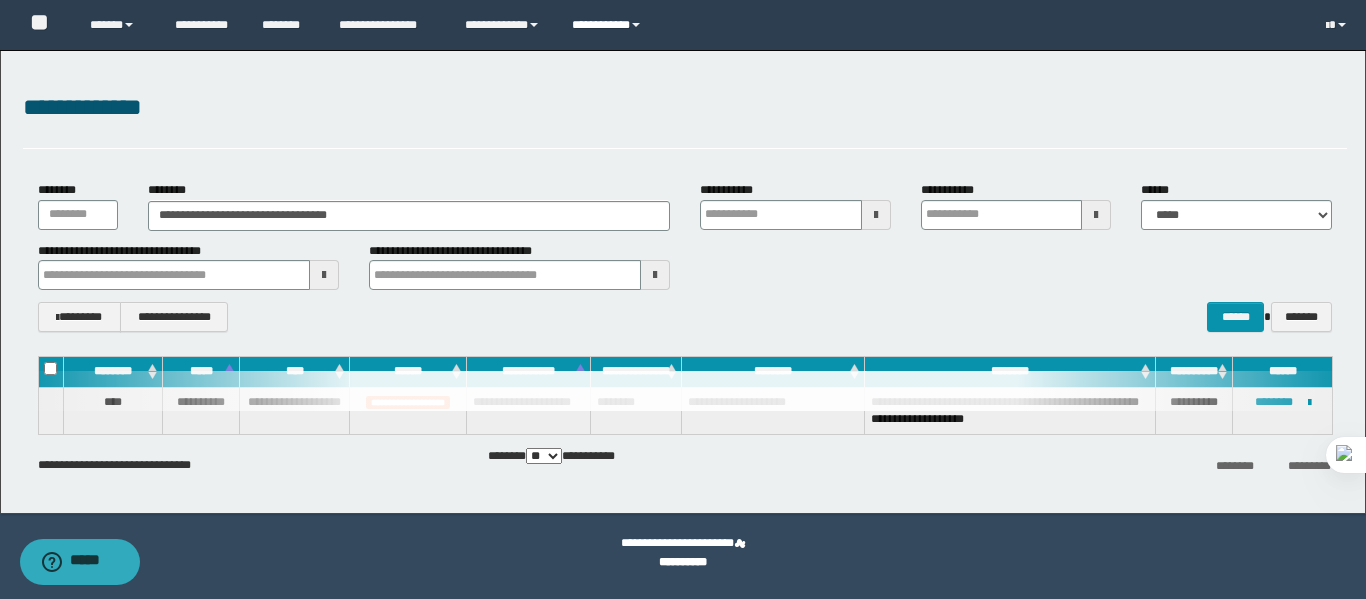type 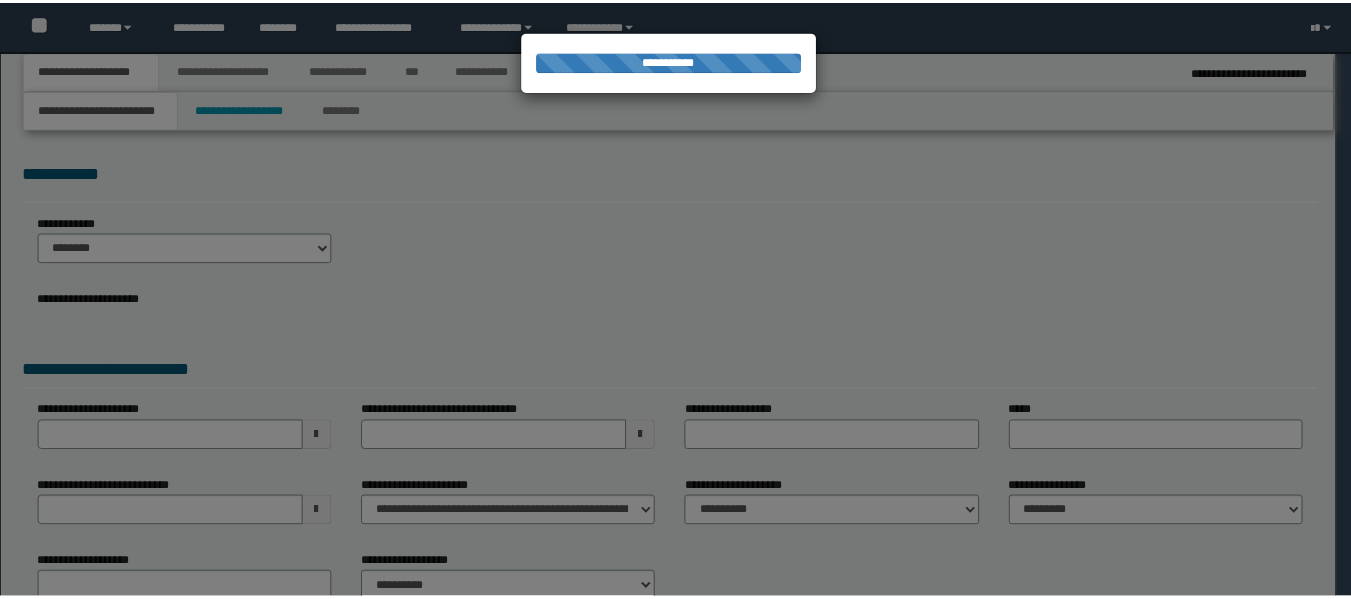 scroll, scrollTop: 0, scrollLeft: 0, axis: both 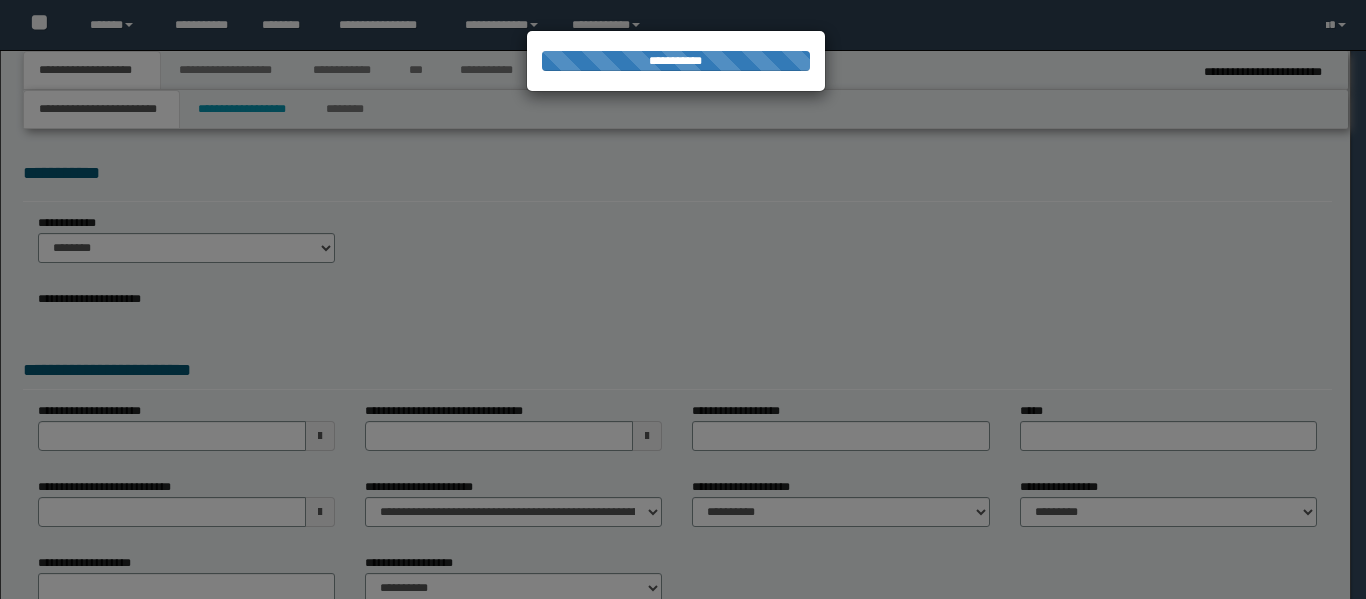 select on "*" 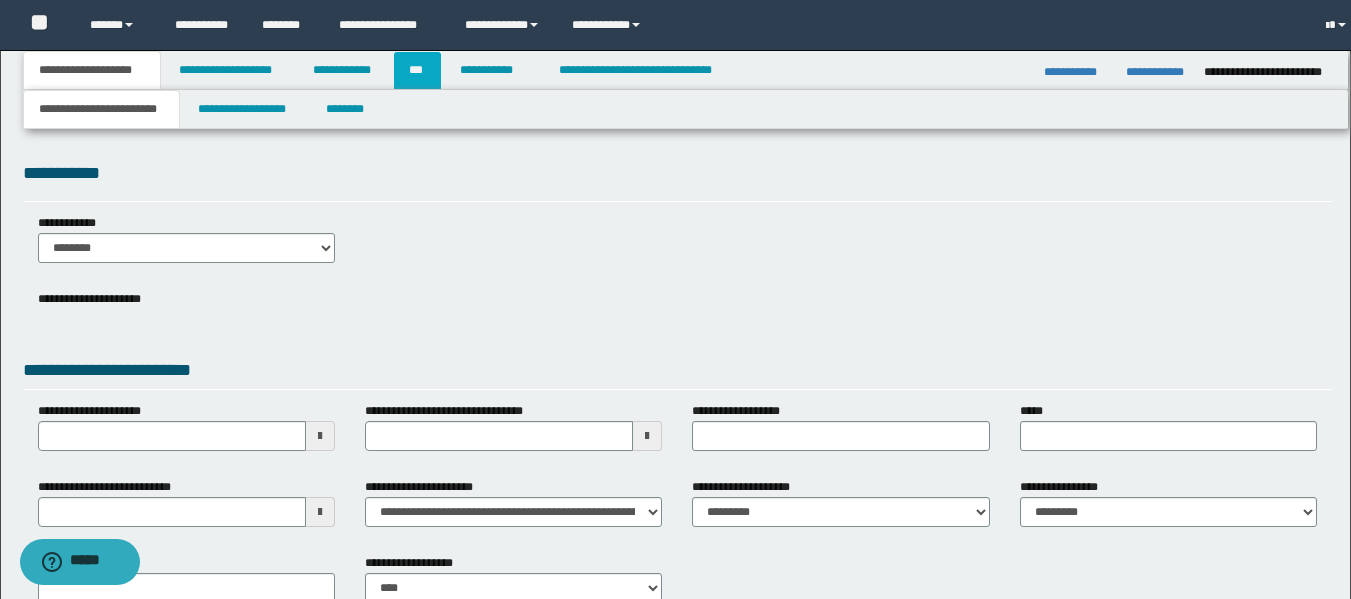 scroll, scrollTop: 0, scrollLeft: 0, axis: both 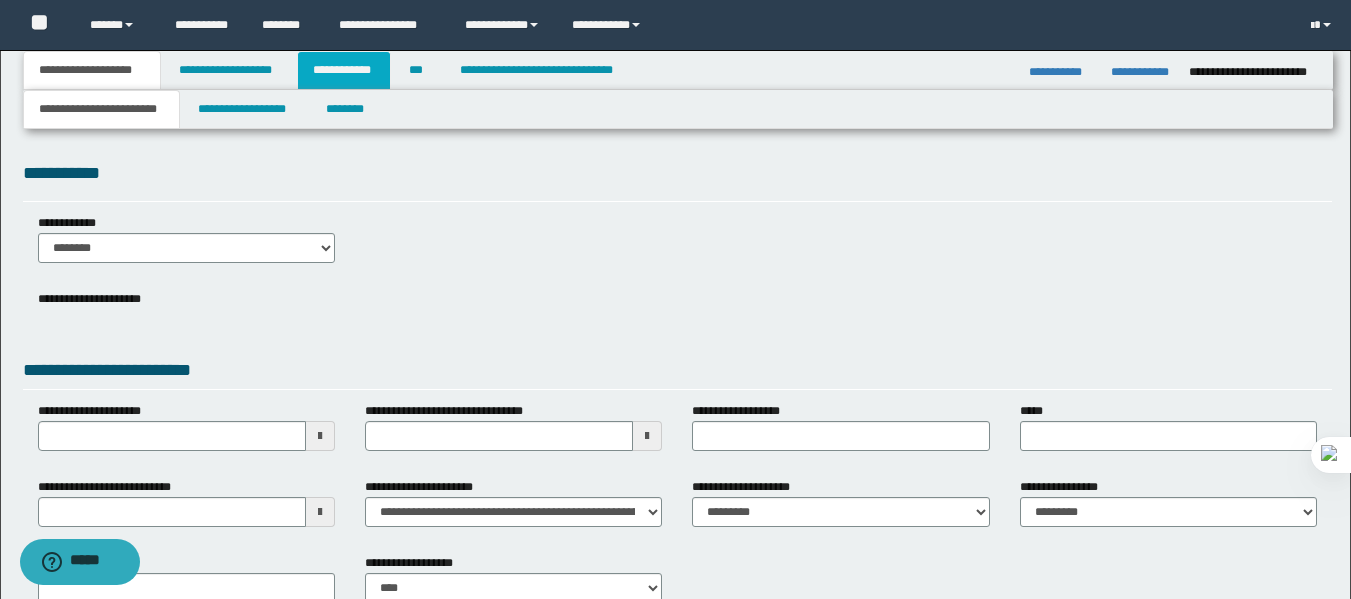click on "**********" at bounding box center (344, 70) 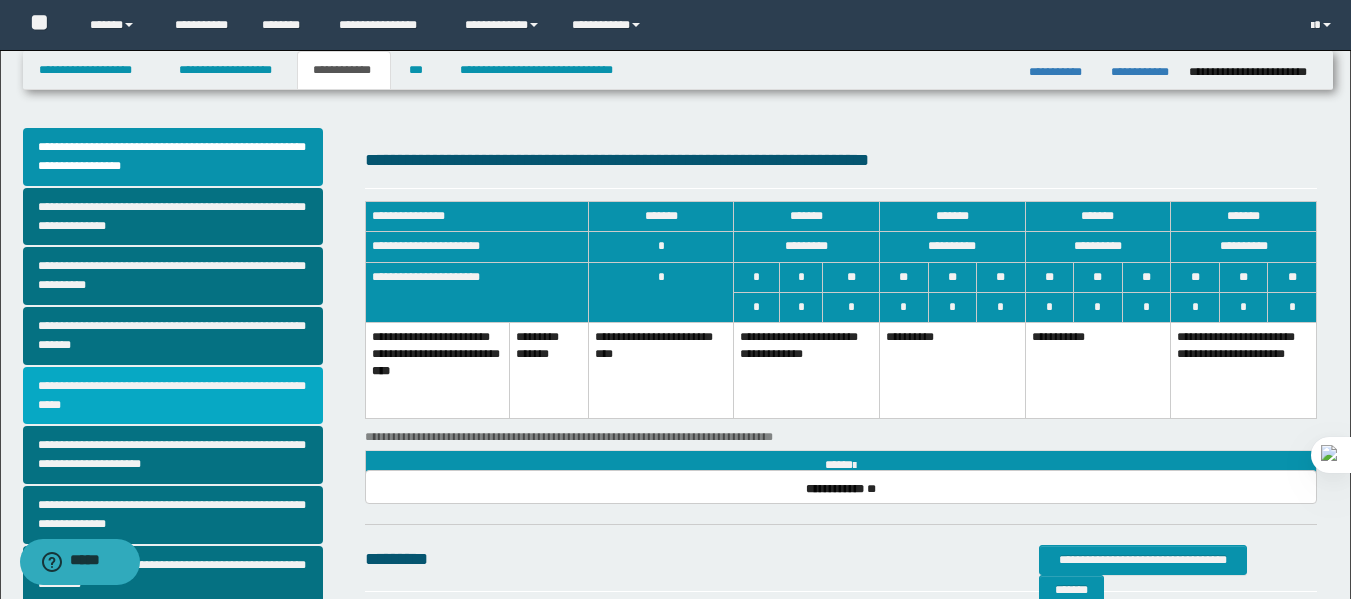 click on "**********" at bounding box center [173, 396] 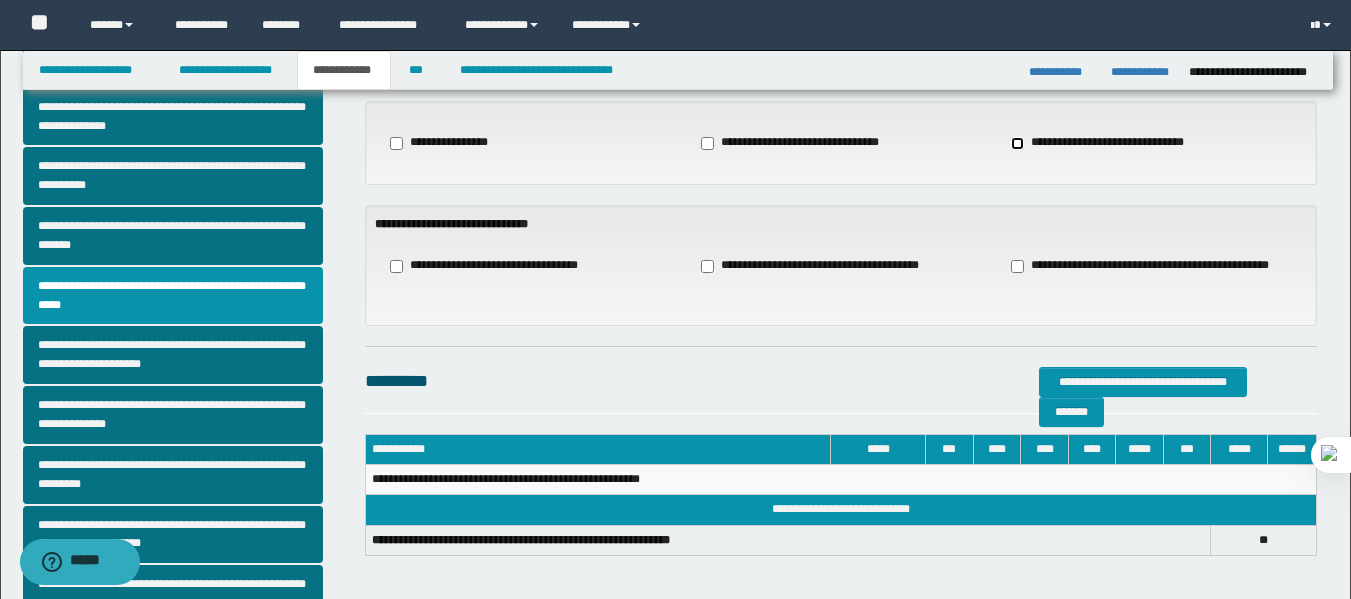 scroll, scrollTop: 149, scrollLeft: 0, axis: vertical 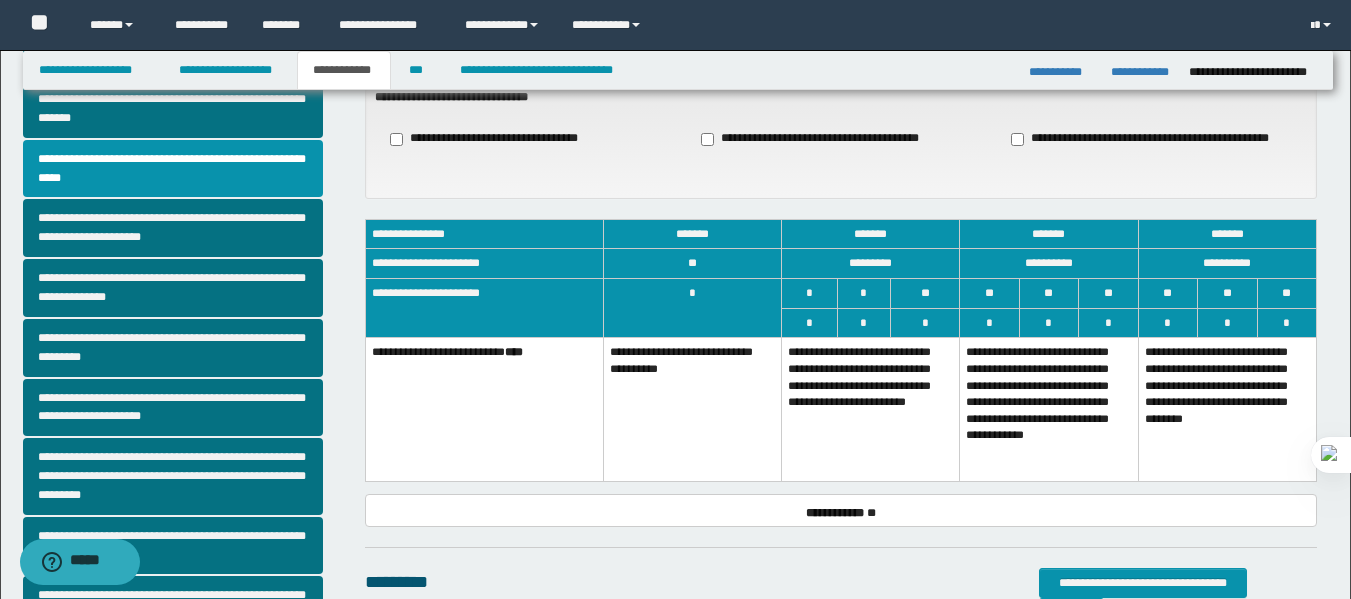 click on "**********" at bounding box center (1049, 409) 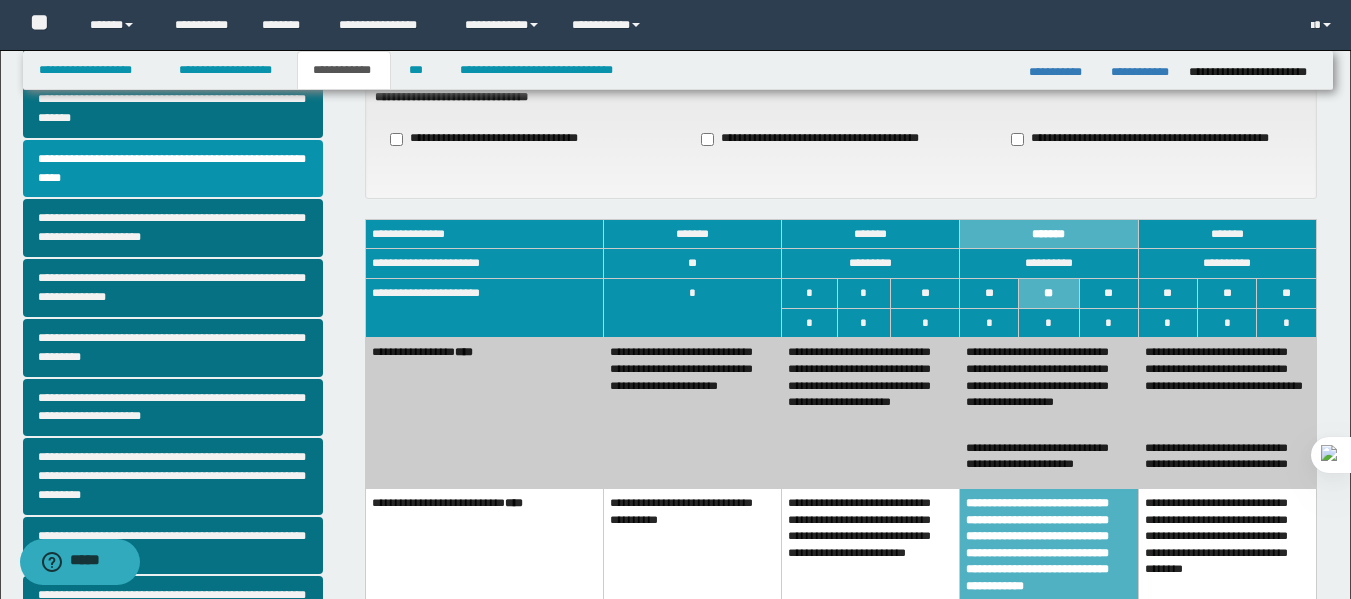 click on "**********" at bounding box center (871, 413) 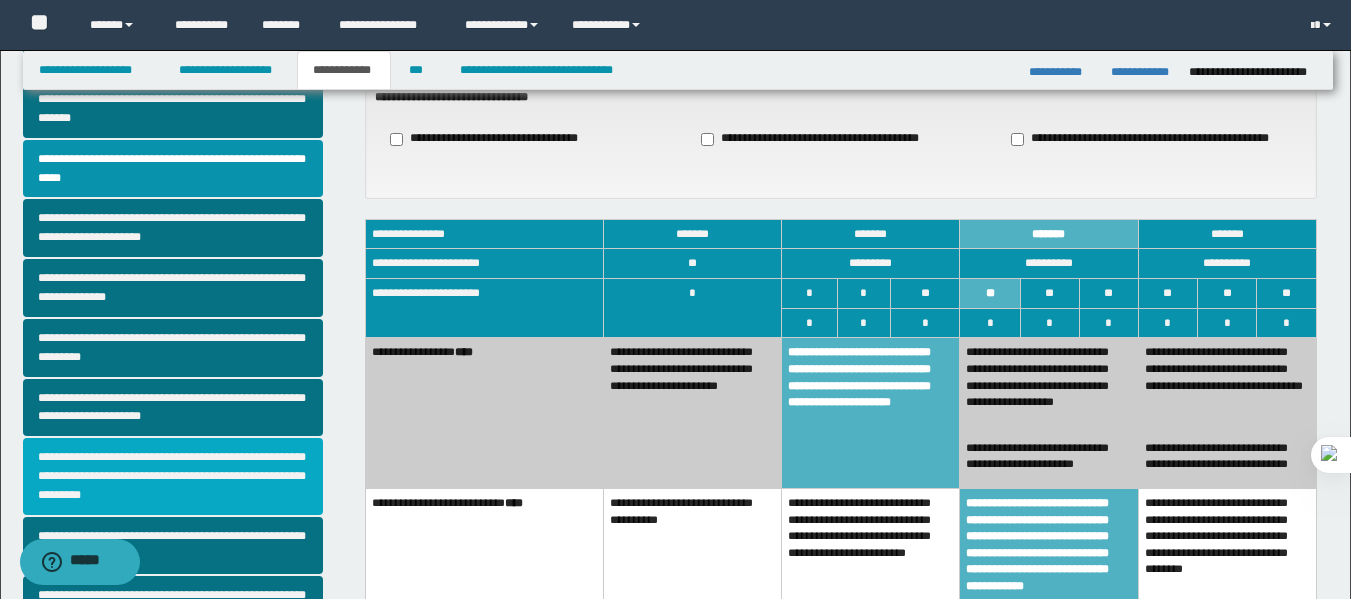 click on "**********" at bounding box center (173, 476) 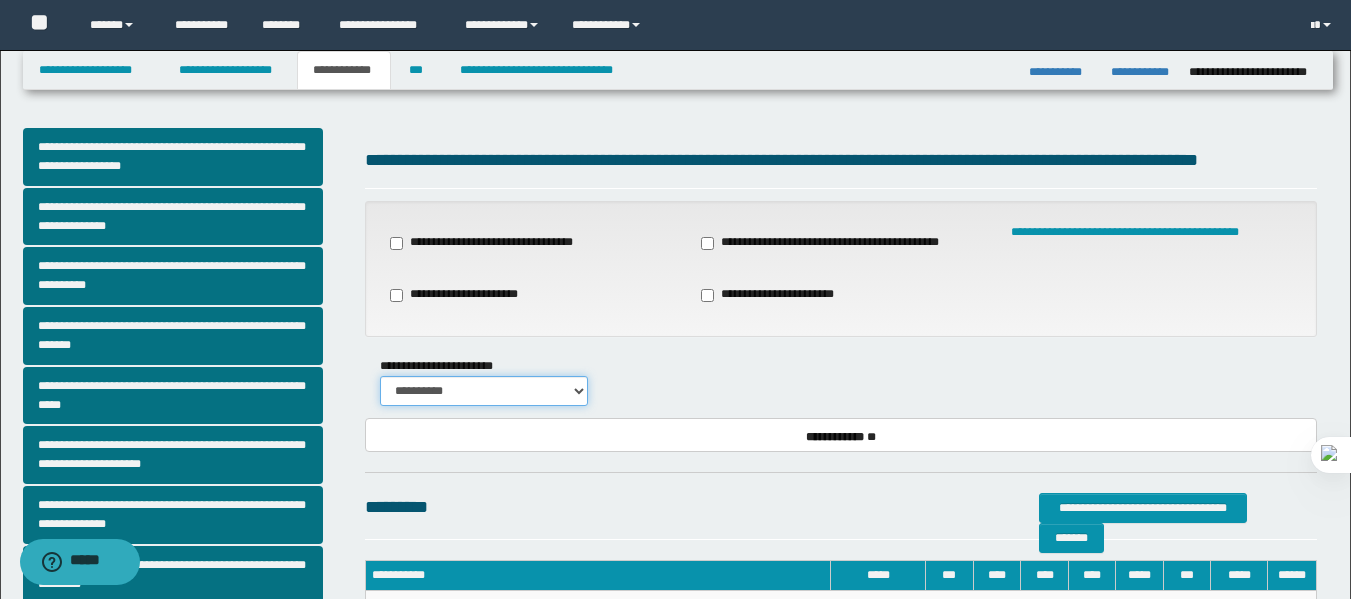 click on "**********" at bounding box center [484, 391] 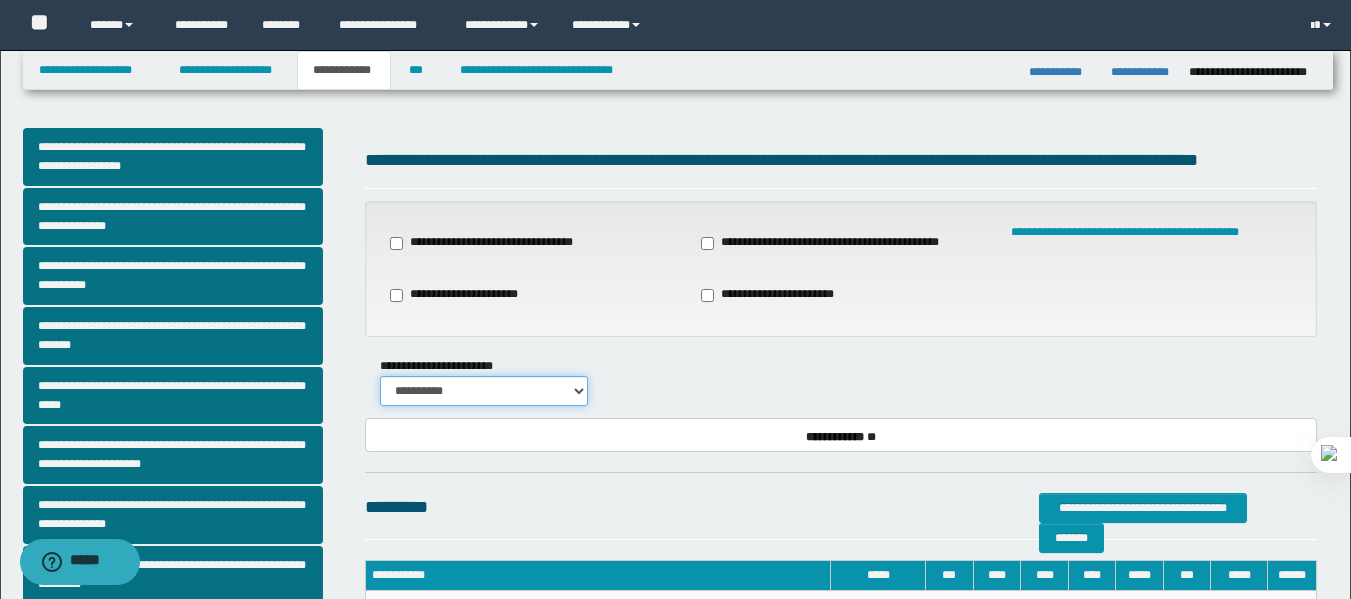select on "*" 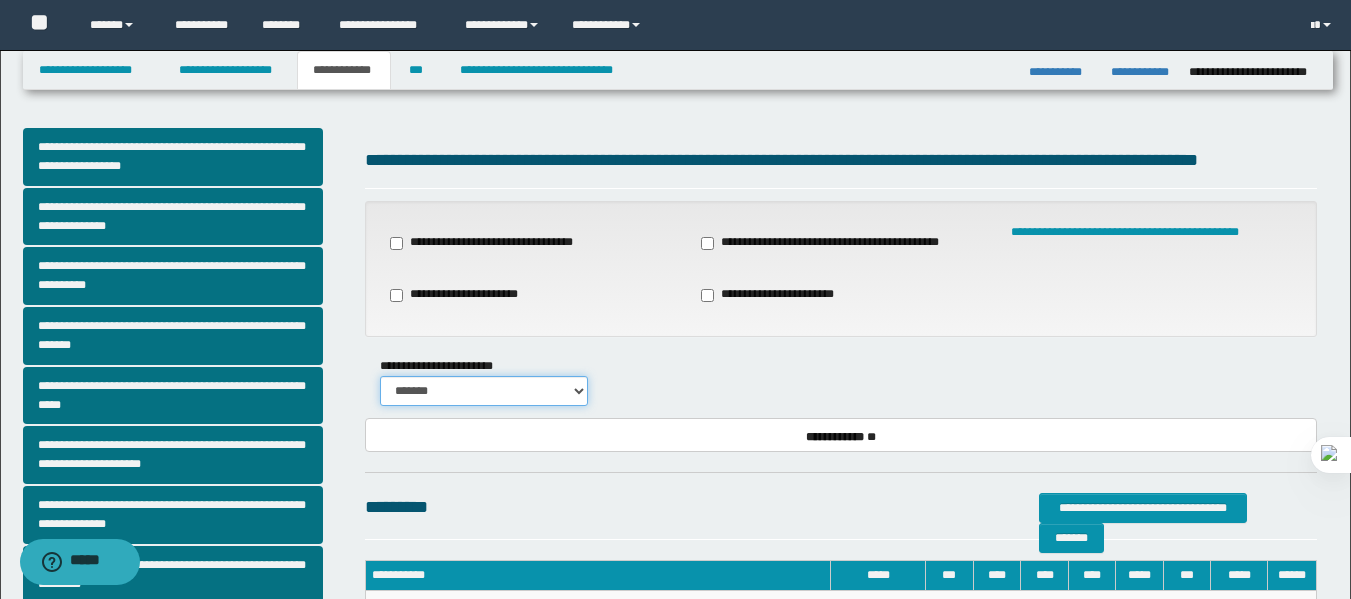 click on "**********" at bounding box center (484, 391) 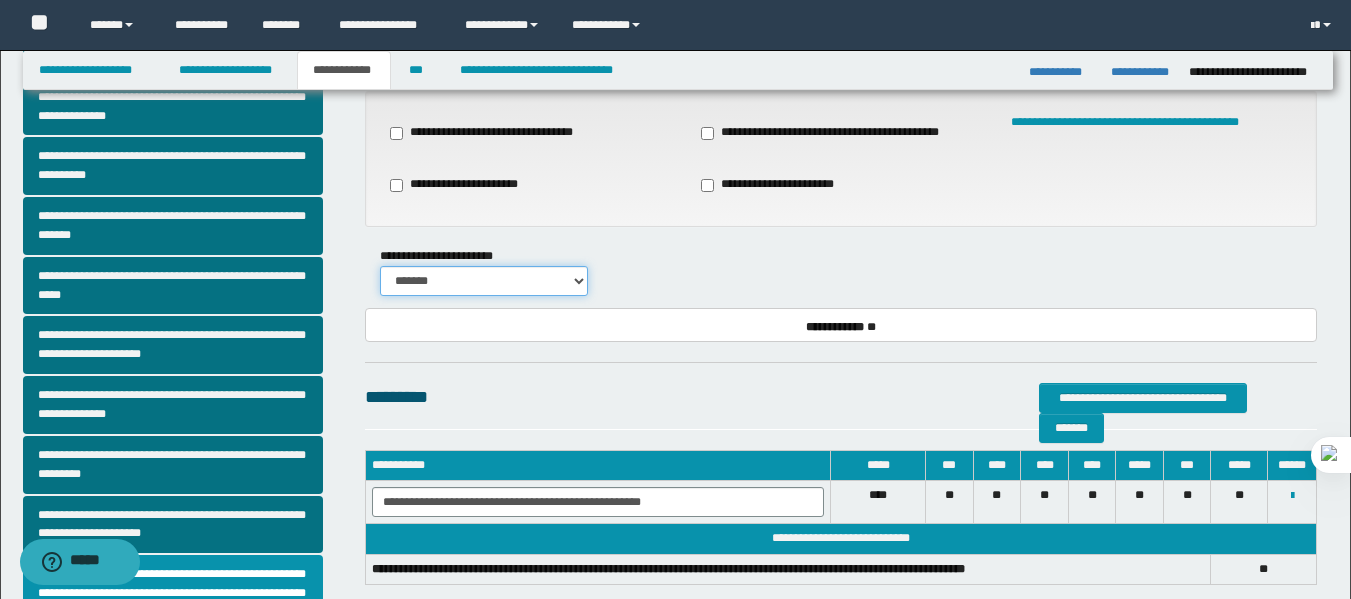 scroll, scrollTop: 114, scrollLeft: 0, axis: vertical 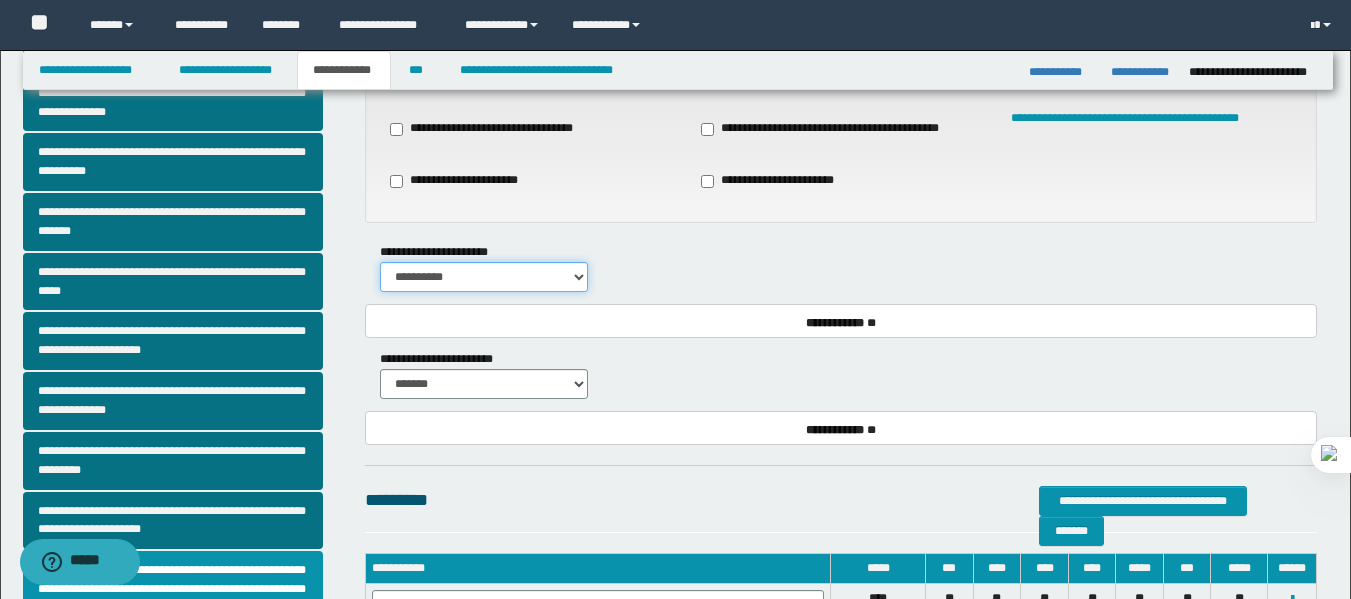 click on "**********" at bounding box center [484, 277] 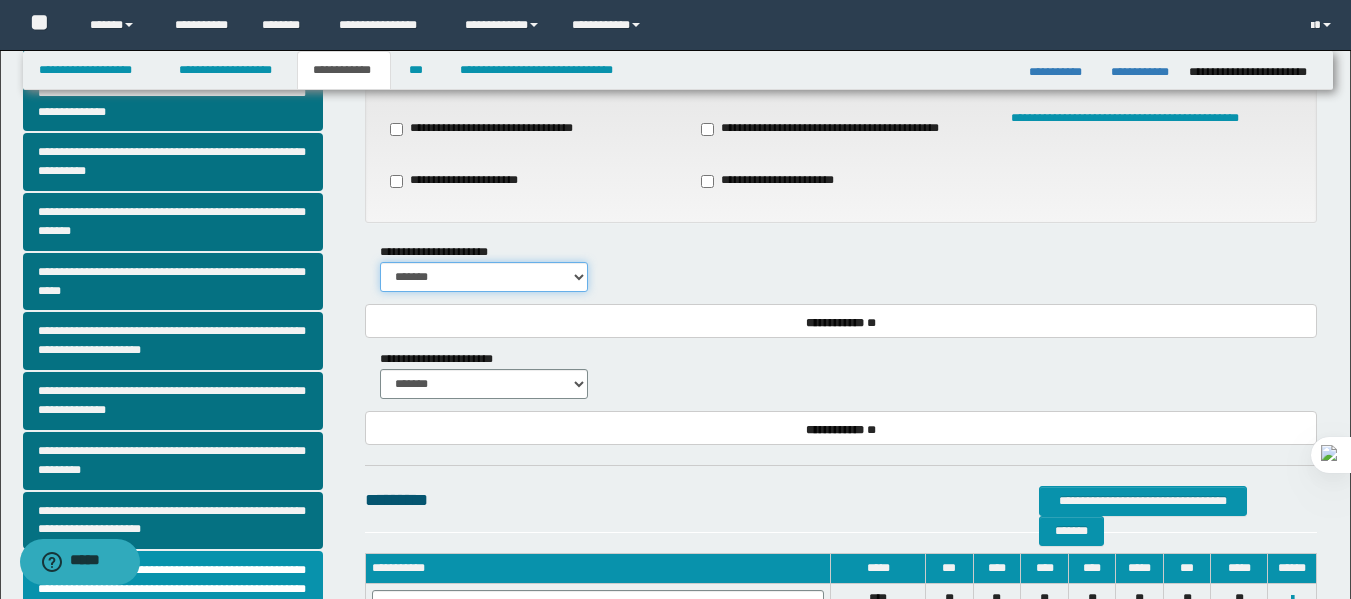 click on "**********" at bounding box center [484, 277] 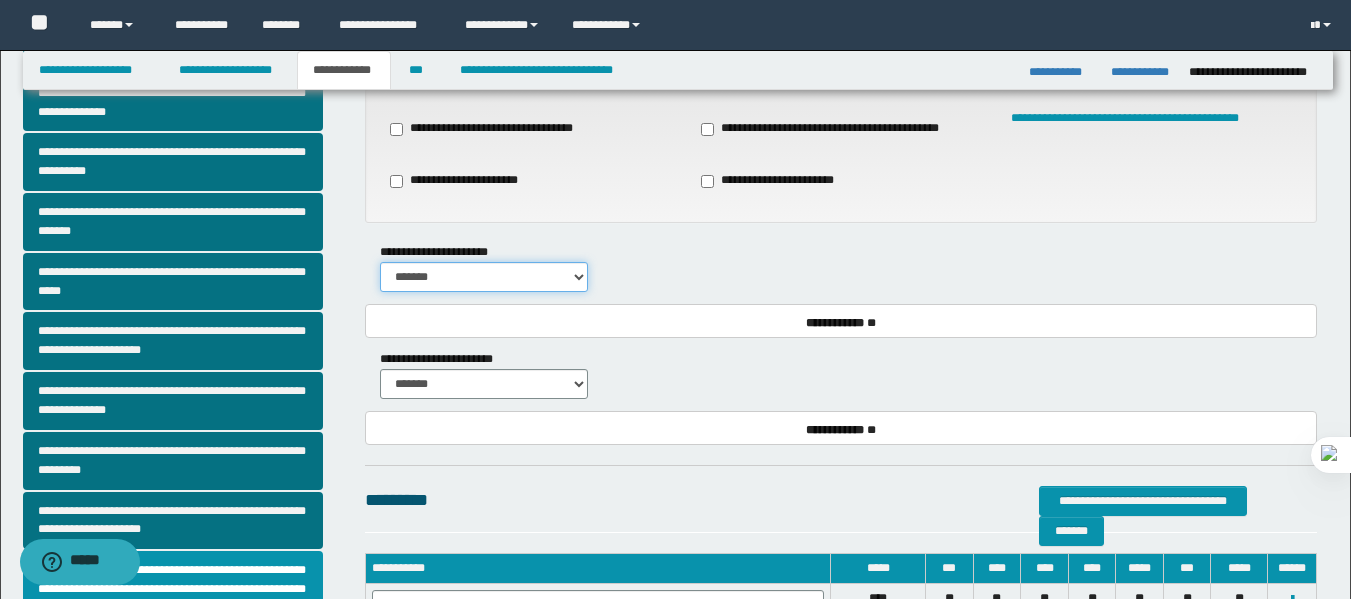 click on "**********" at bounding box center [484, 277] 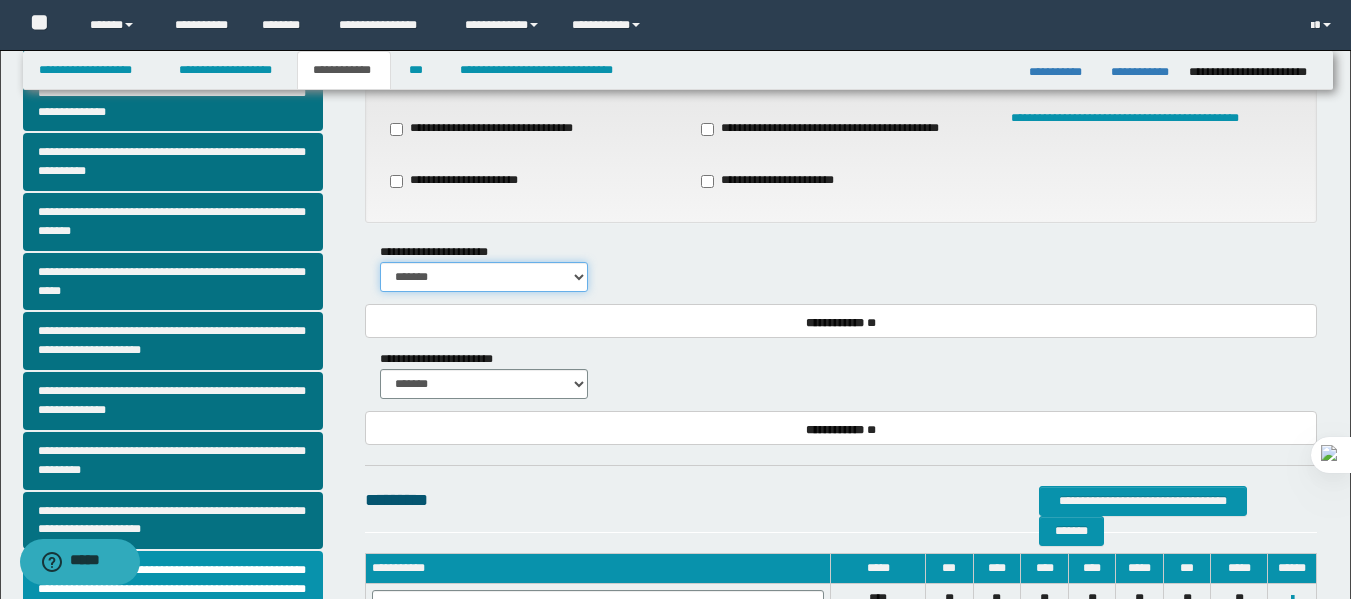 select 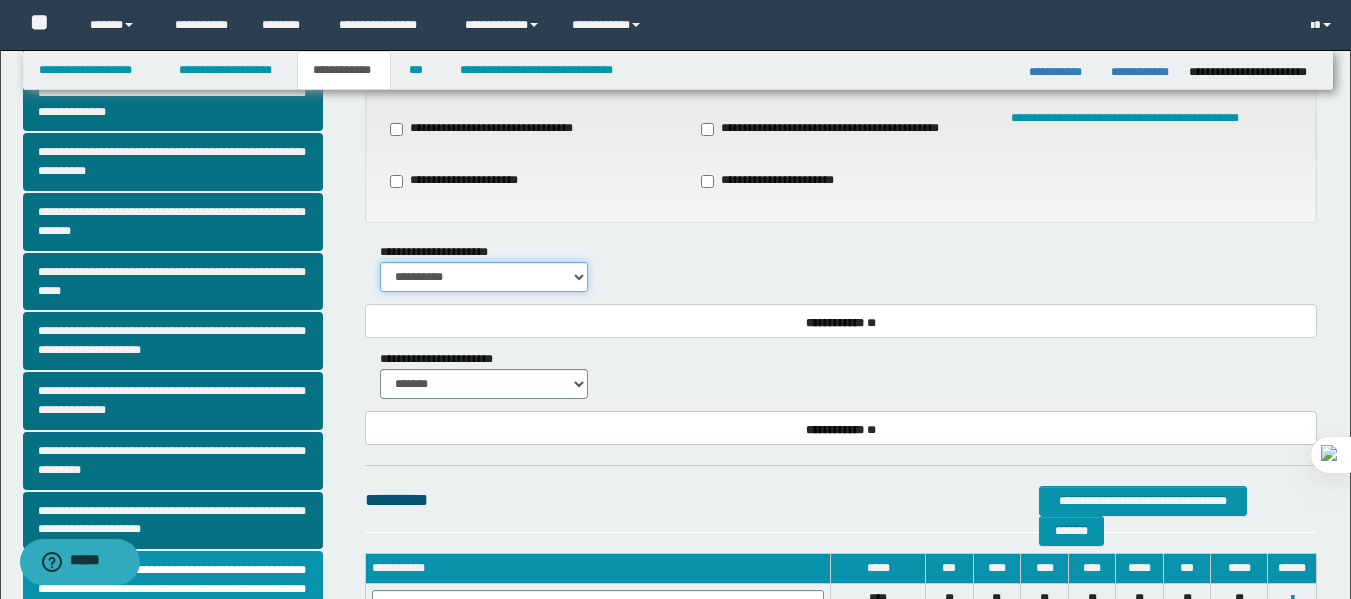 click on "**********" at bounding box center (484, 277) 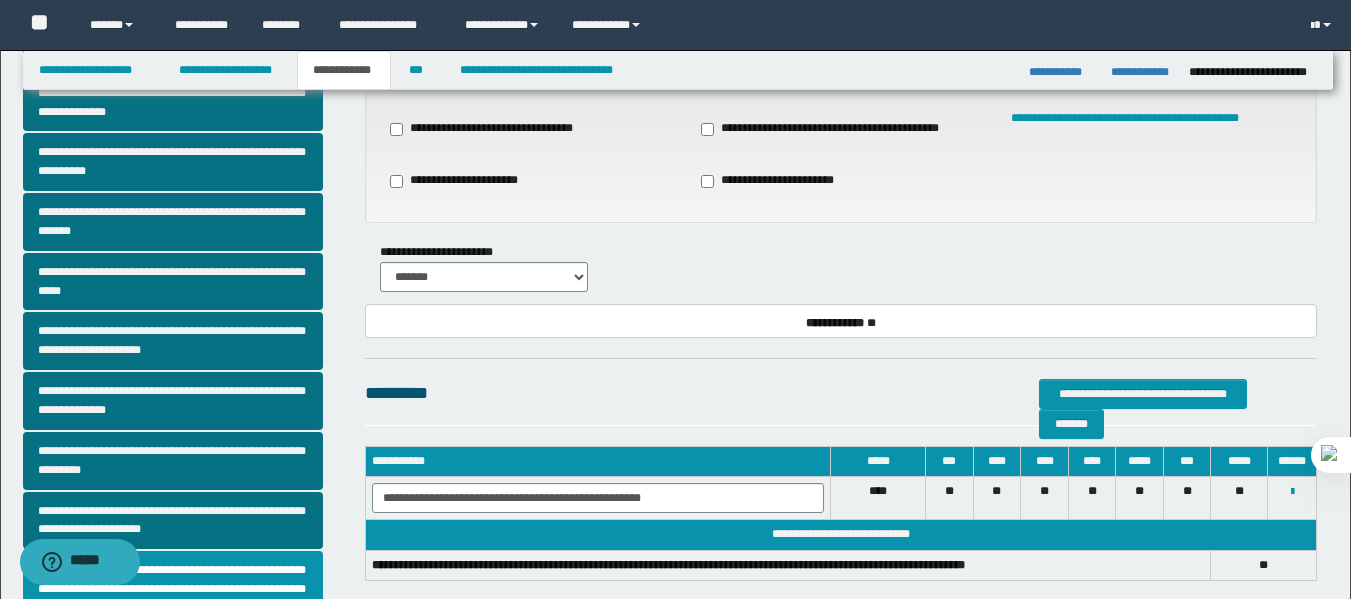 click on "**********" at bounding box center [841, 267] 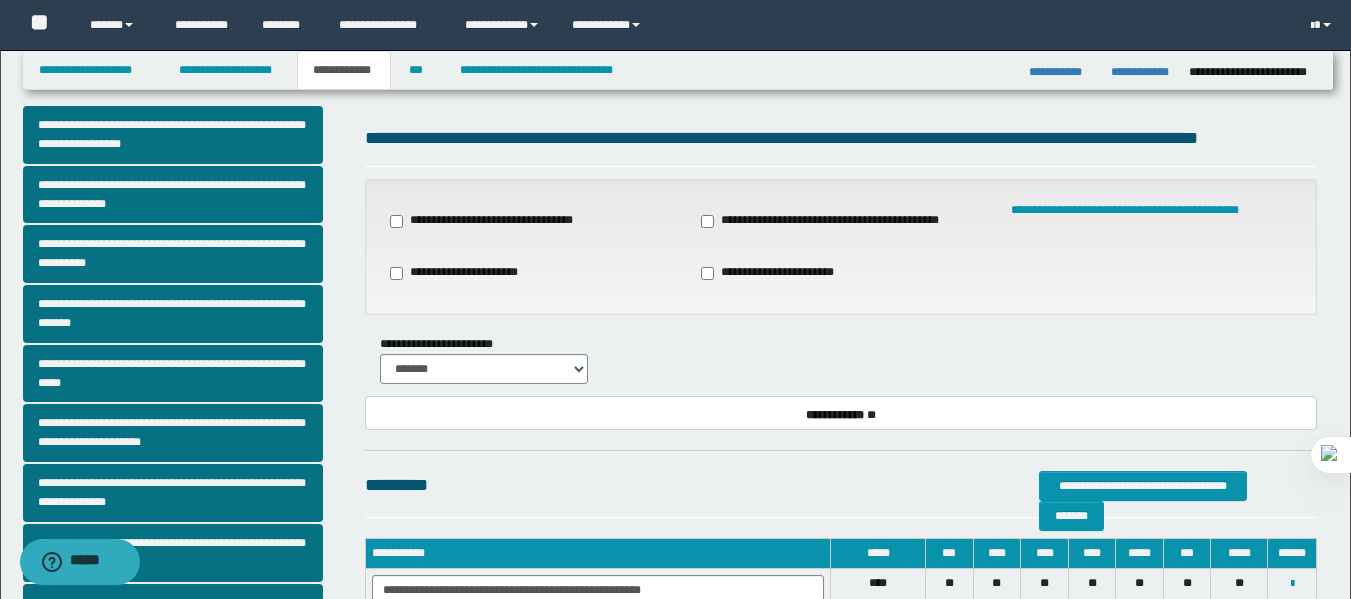 scroll, scrollTop: 0, scrollLeft: 0, axis: both 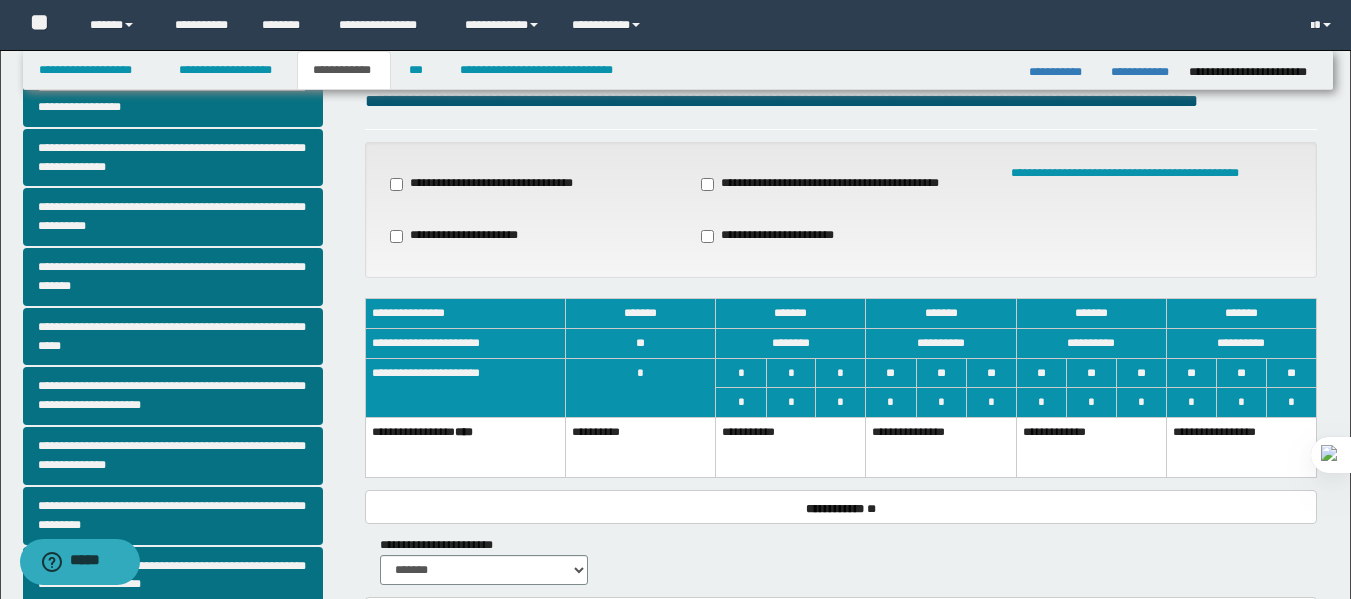 click on "**********" at bounding box center (791, 447) 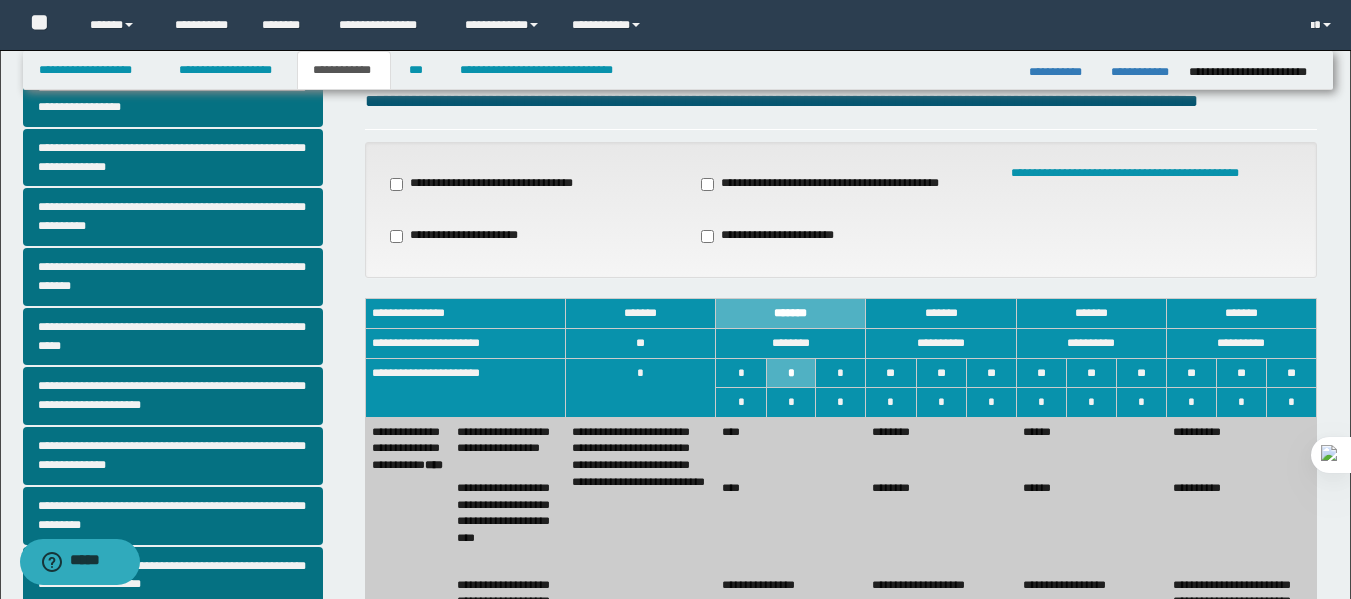 click on "****" at bounding box center (791, 445) 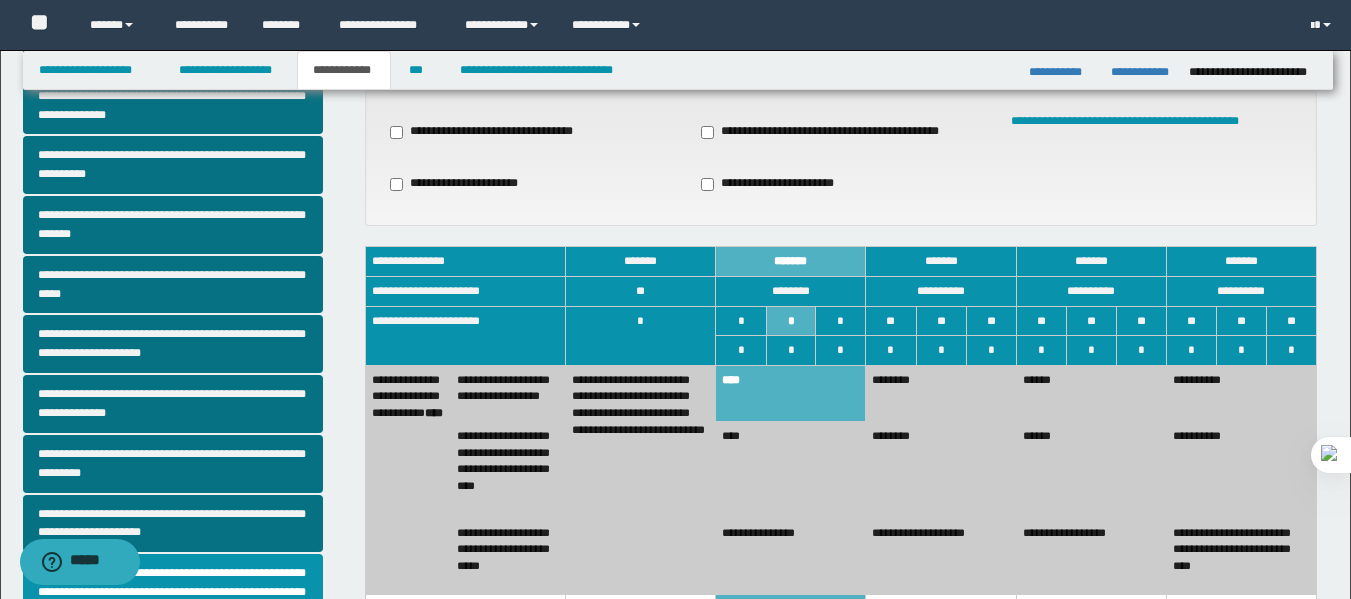 scroll, scrollTop: 0, scrollLeft: 0, axis: both 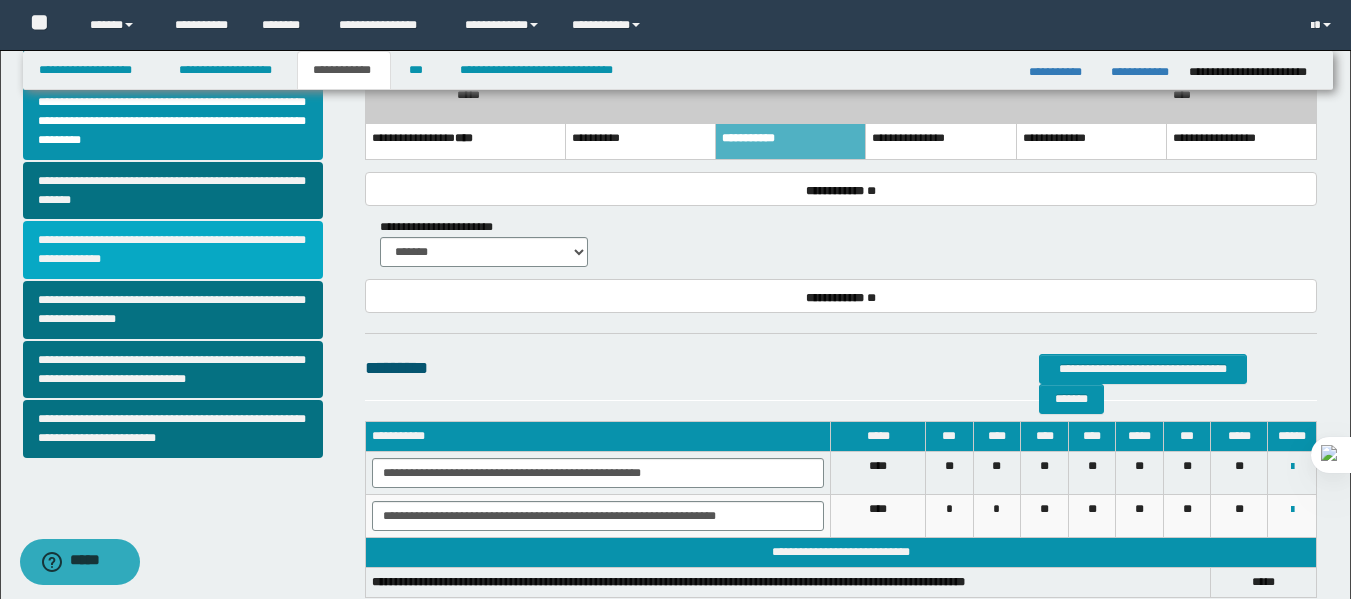 click on "**********" at bounding box center (173, 250) 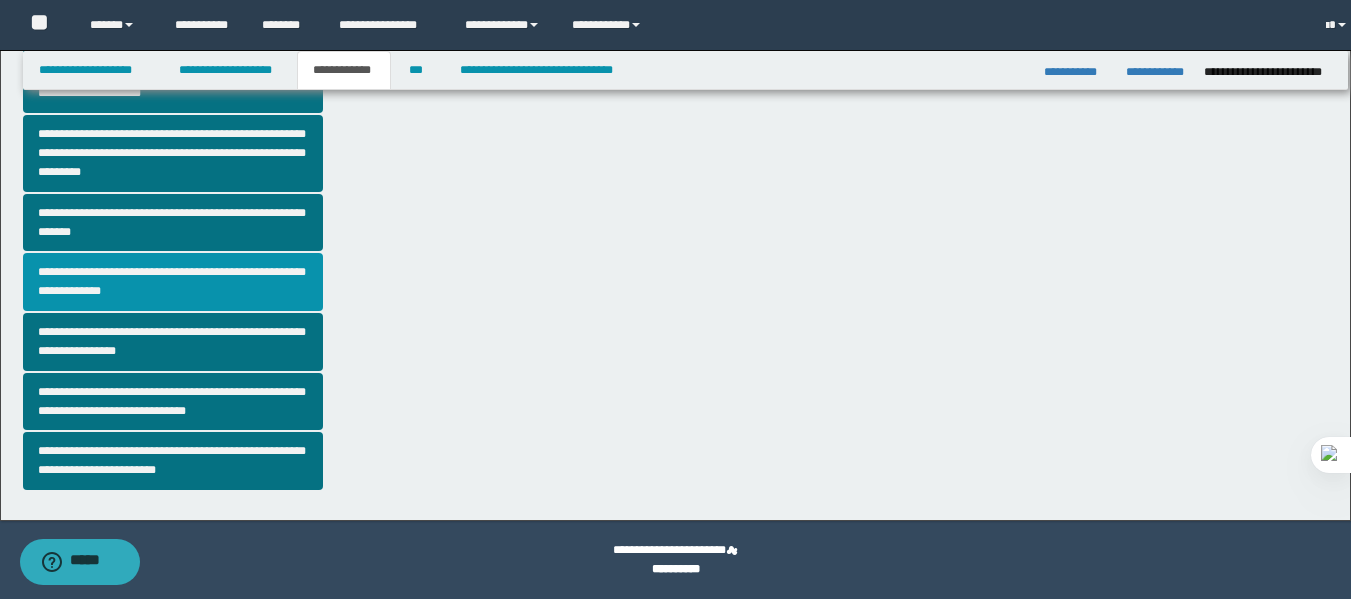 scroll, scrollTop: 0, scrollLeft: 0, axis: both 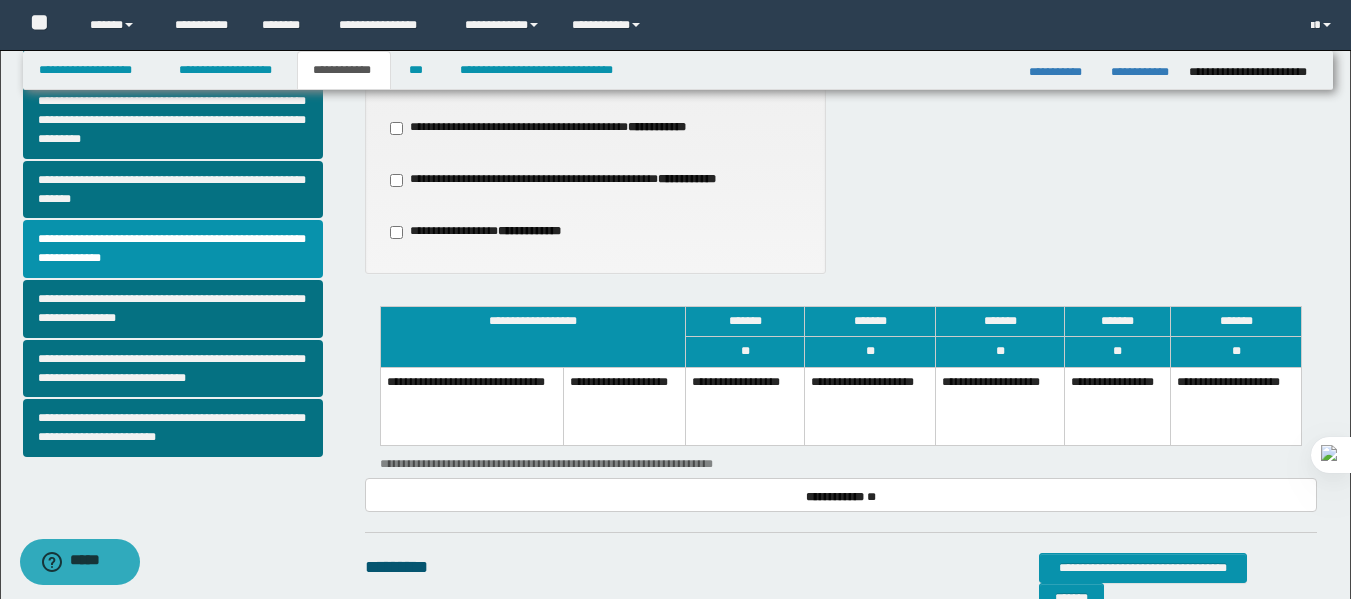 click on "**********" at bounding box center [1000, 406] 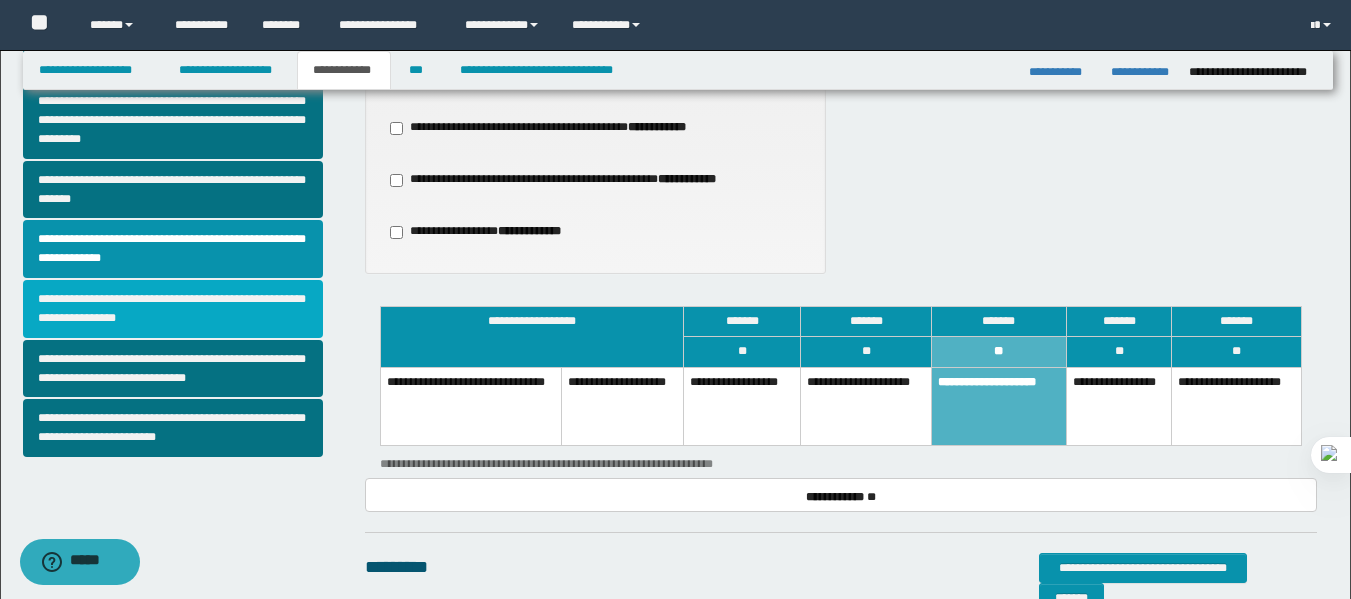 click on "**********" at bounding box center [173, 309] 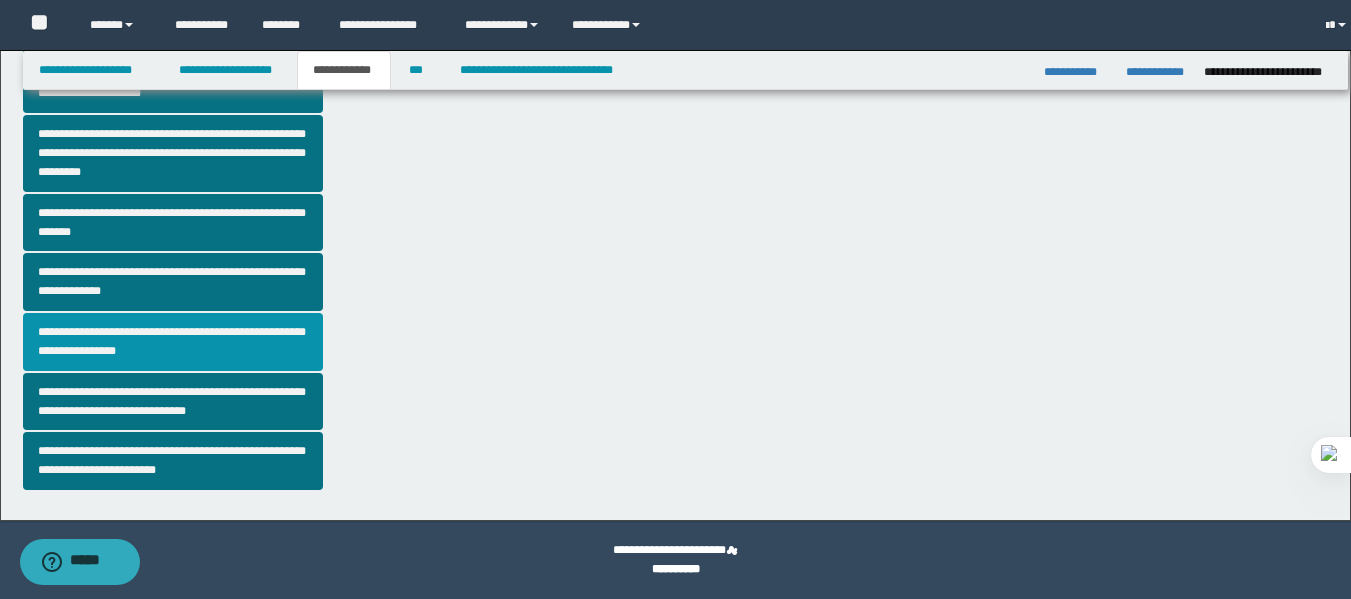 scroll, scrollTop: 0, scrollLeft: 0, axis: both 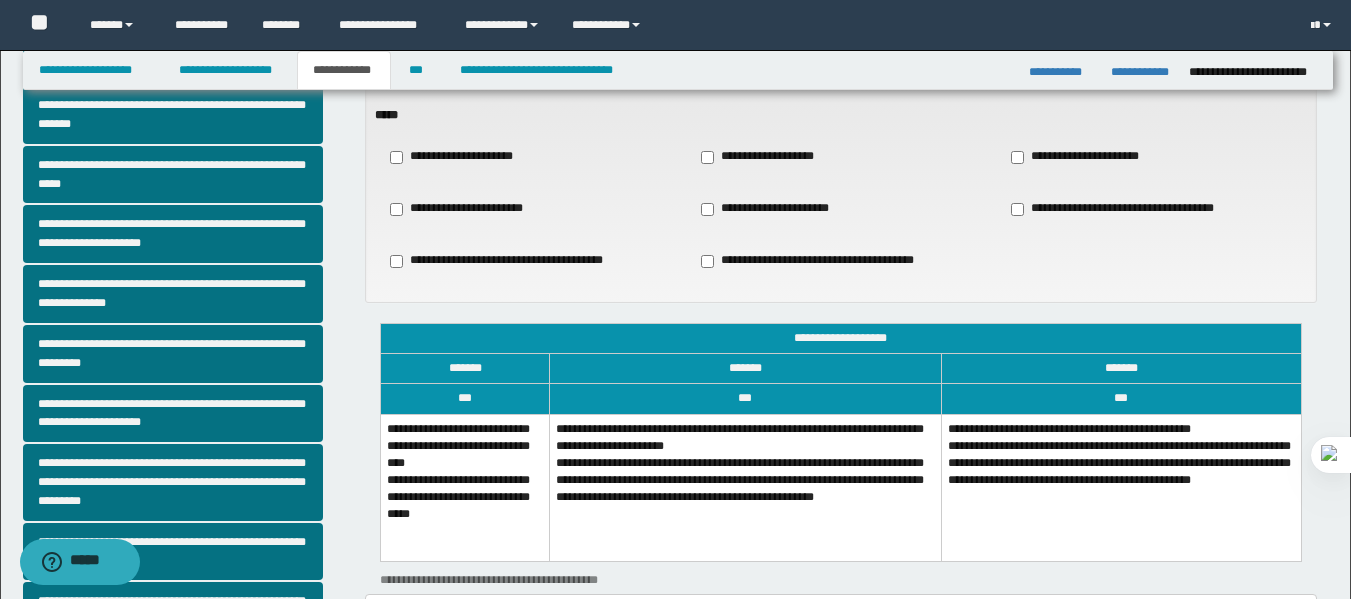 click on "**********" at bounding box center [465, 487] 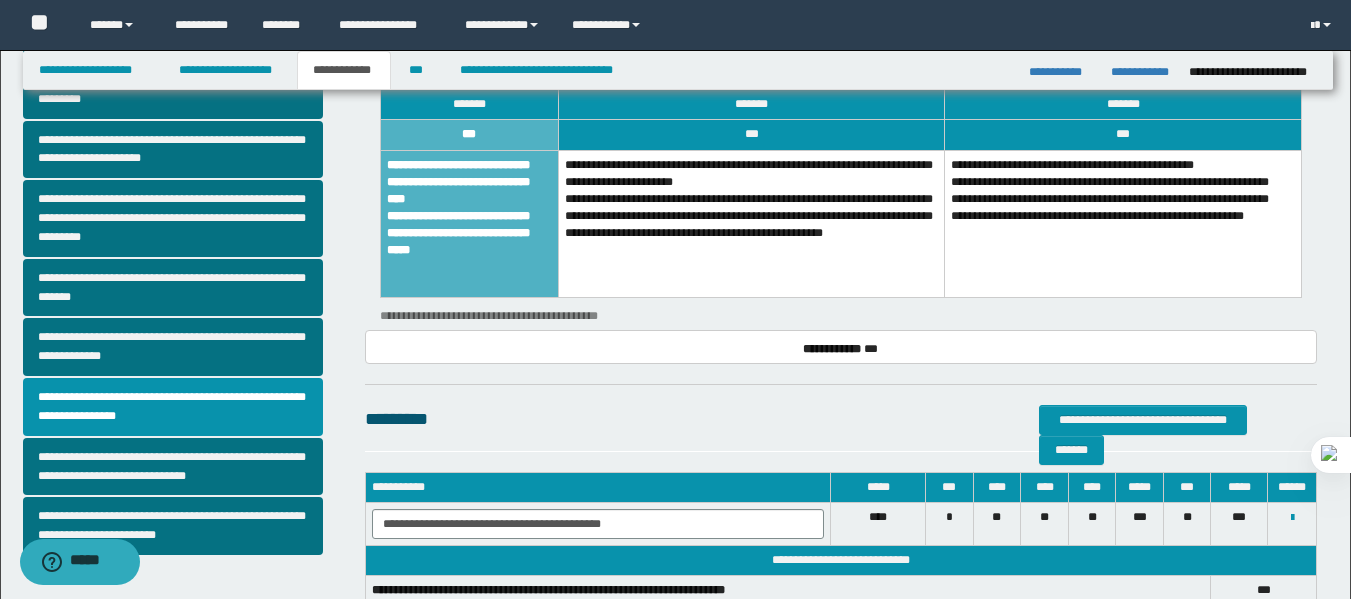 scroll, scrollTop: 496, scrollLeft: 0, axis: vertical 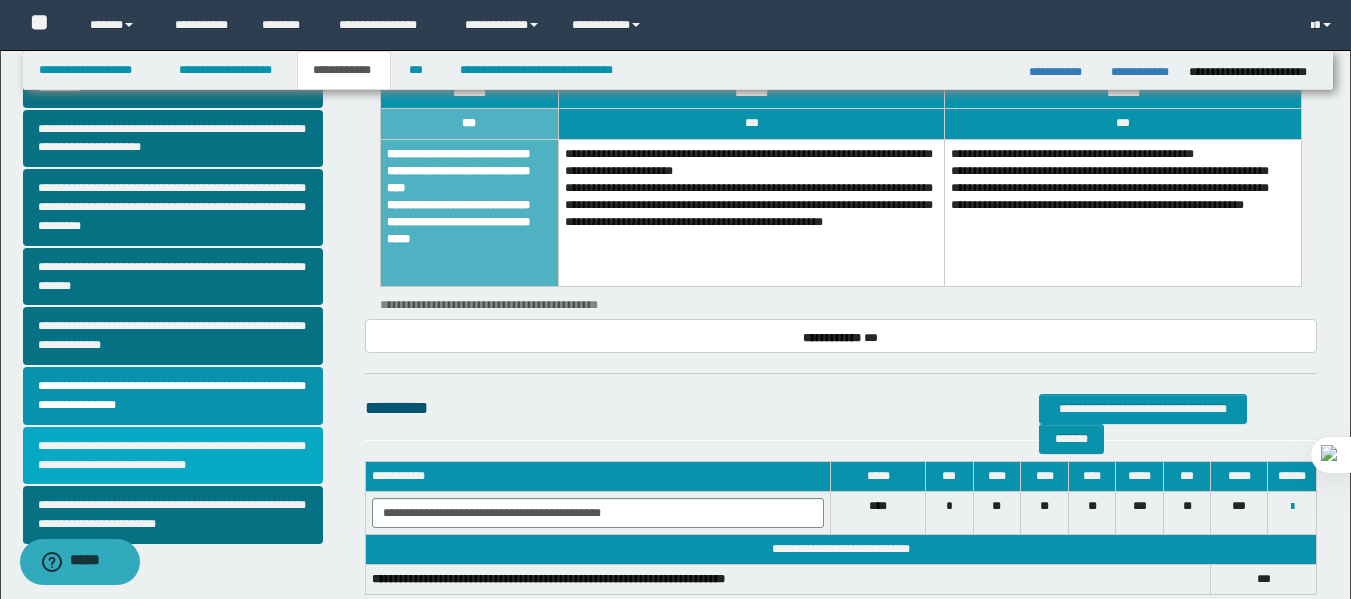 click on "**********" at bounding box center [173, 456] 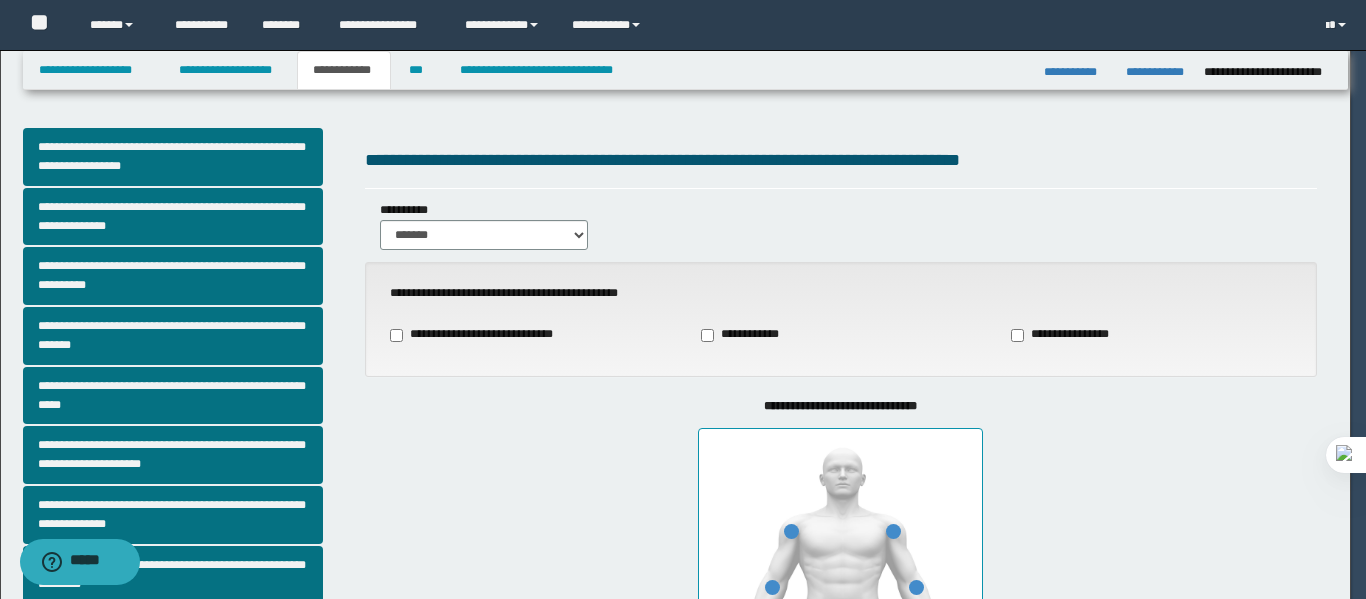 type on "**" 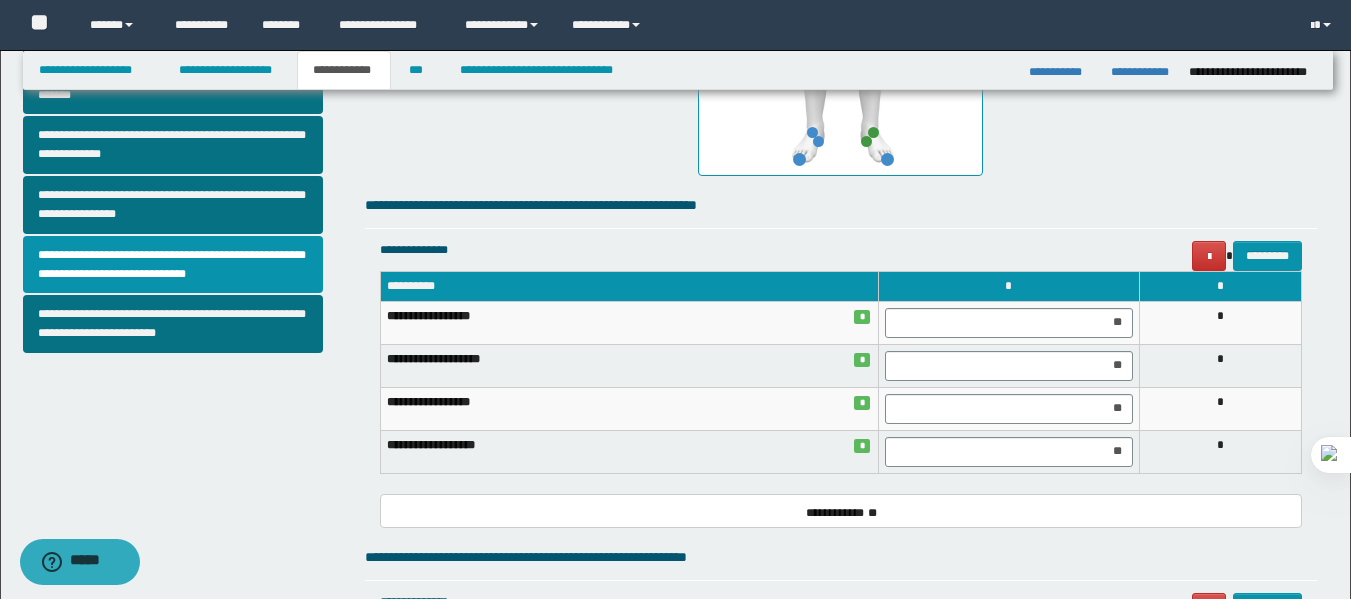 scroll, scrollTop: 697, scrollLeft: 0, axis: vertical 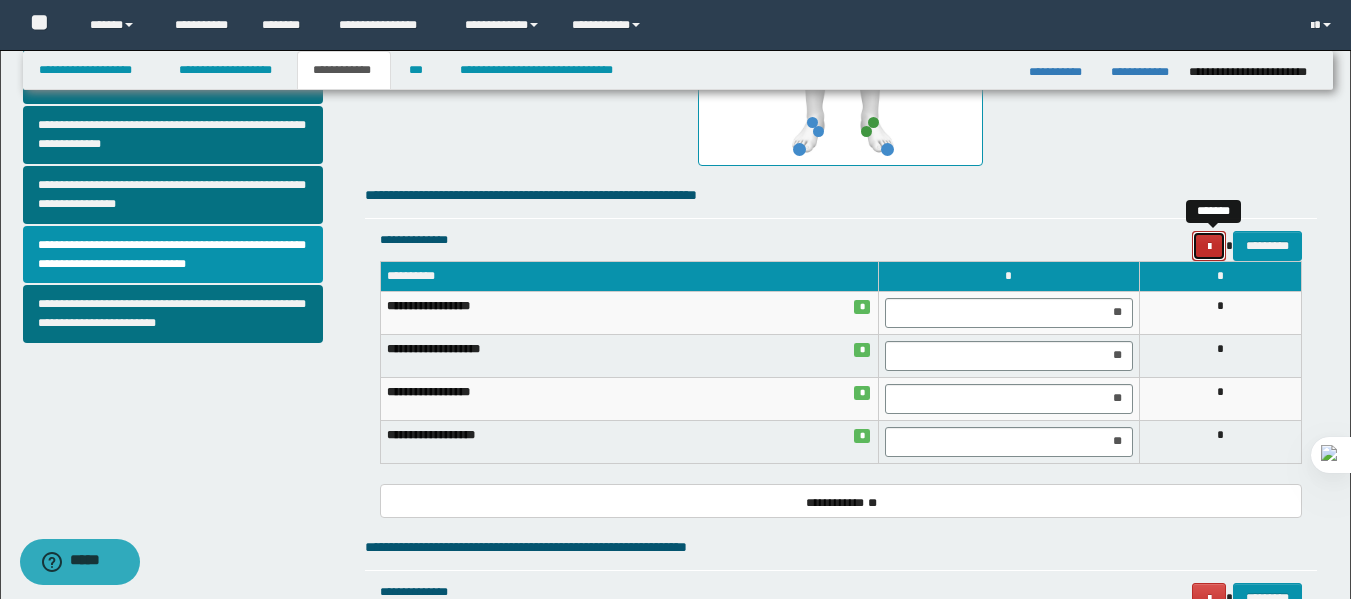 click at bounding box center [1209, 247] 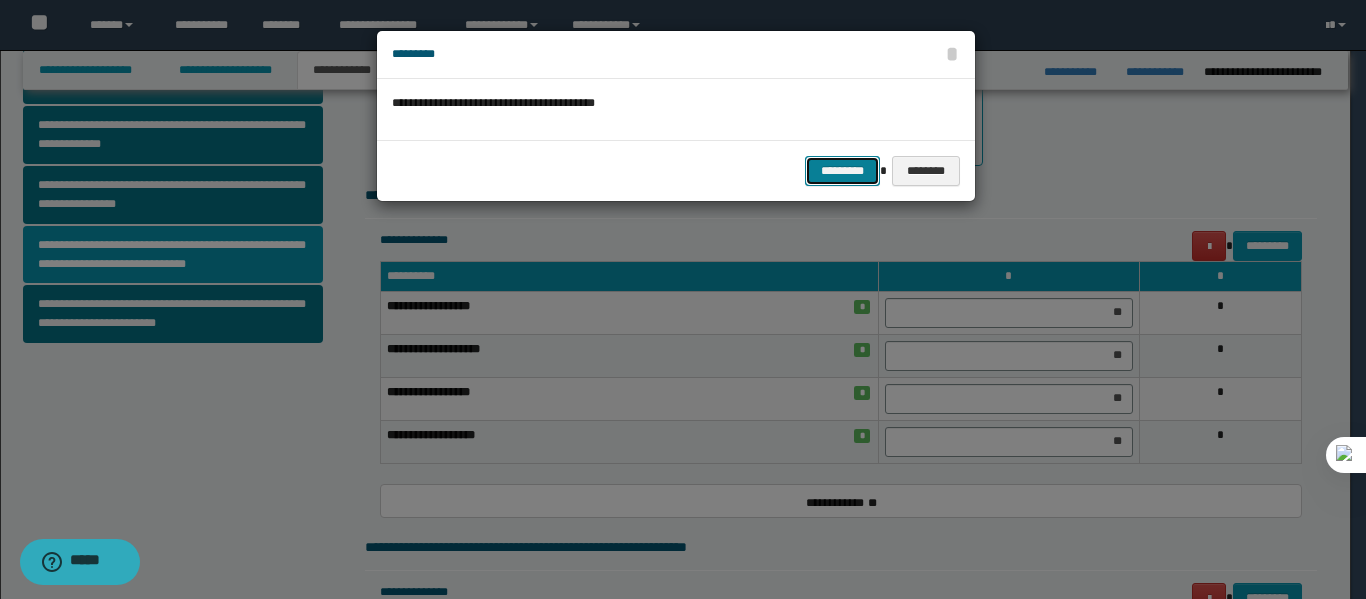 click on "*********" at bounding box center (842, 171) 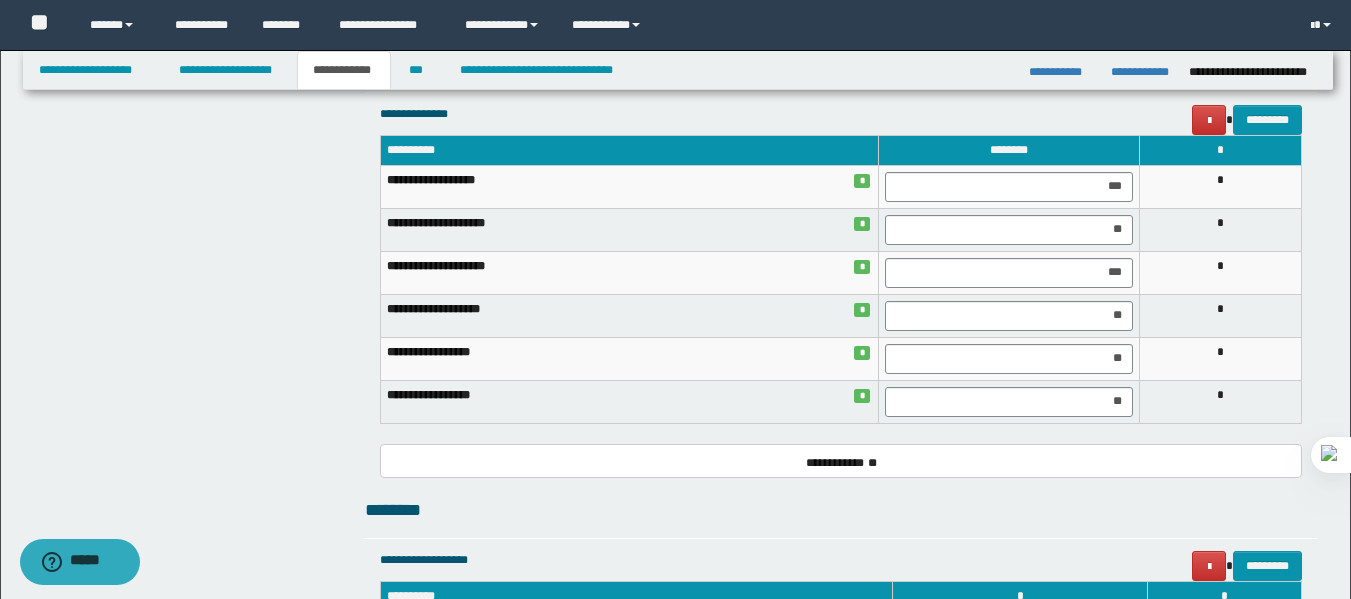 scroll, scrollTop: 1180, scrollLeft: 0, axis: vertical 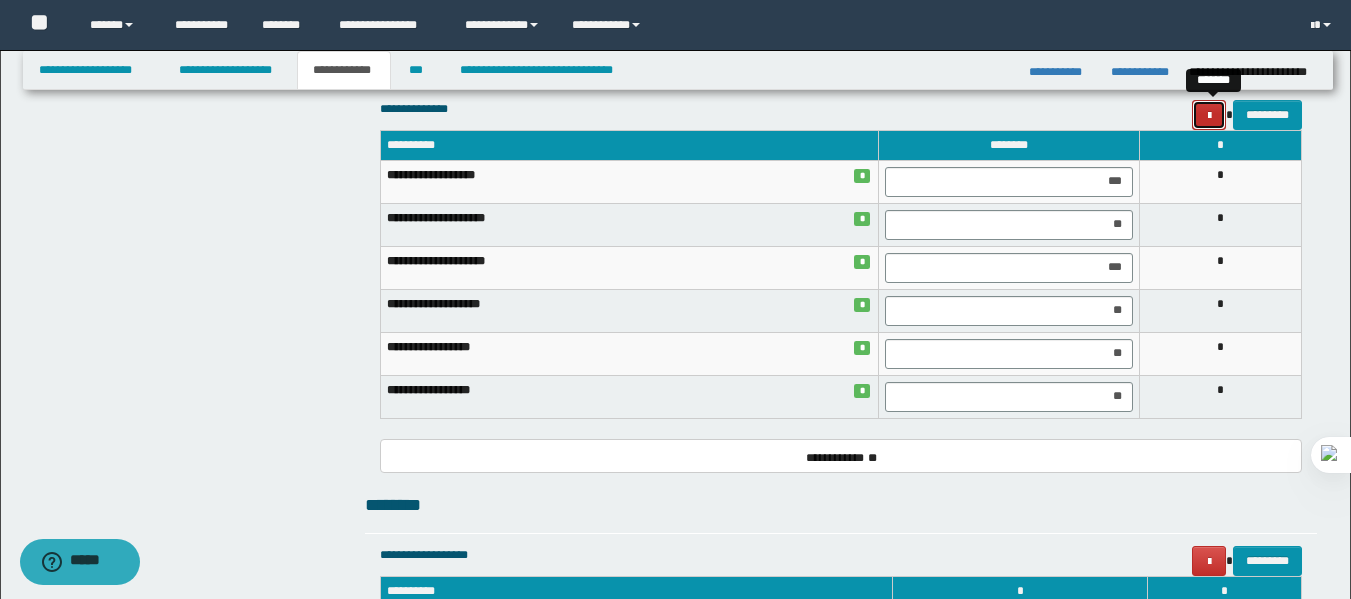 click at bounding box center (1209, 116) 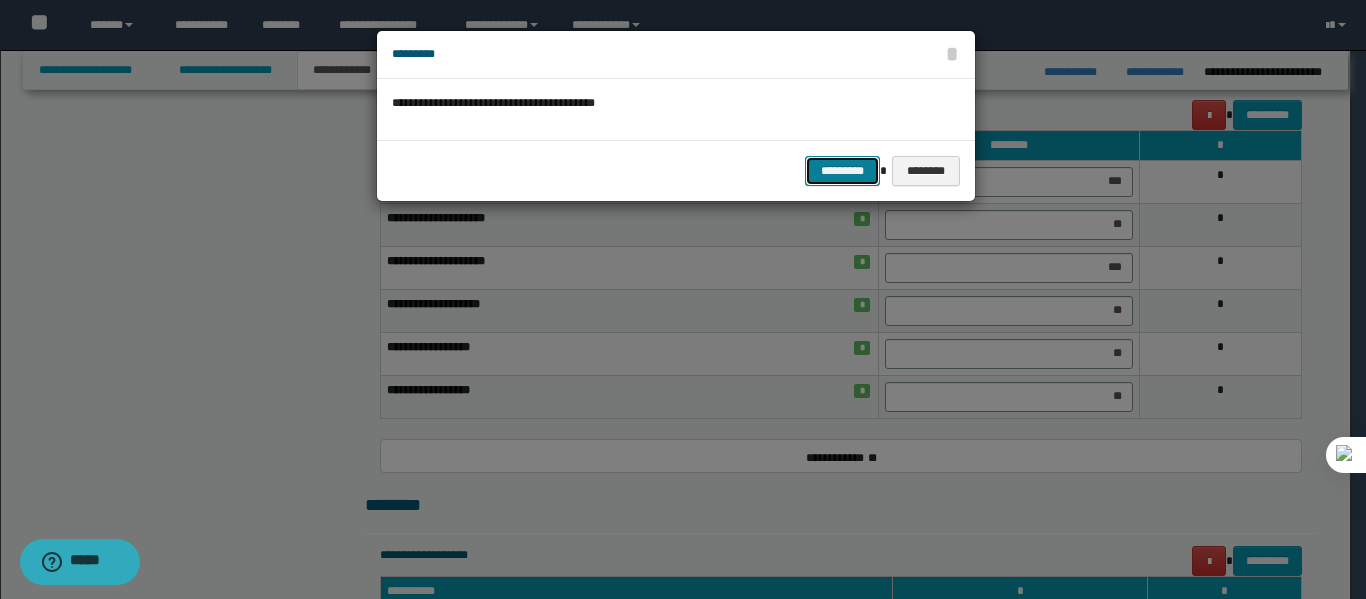 click on "*********" at bounding box center [842, 171] 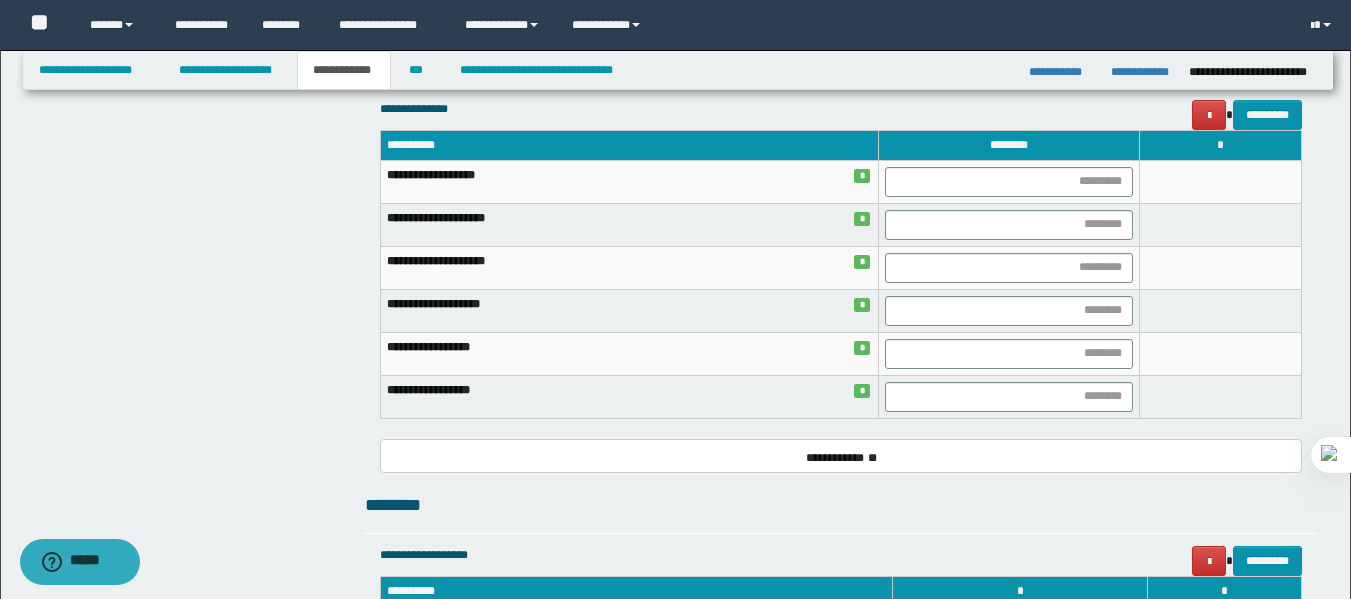 scroll, scrollTop: 1494, scrollLeft: 0, axis: vertical 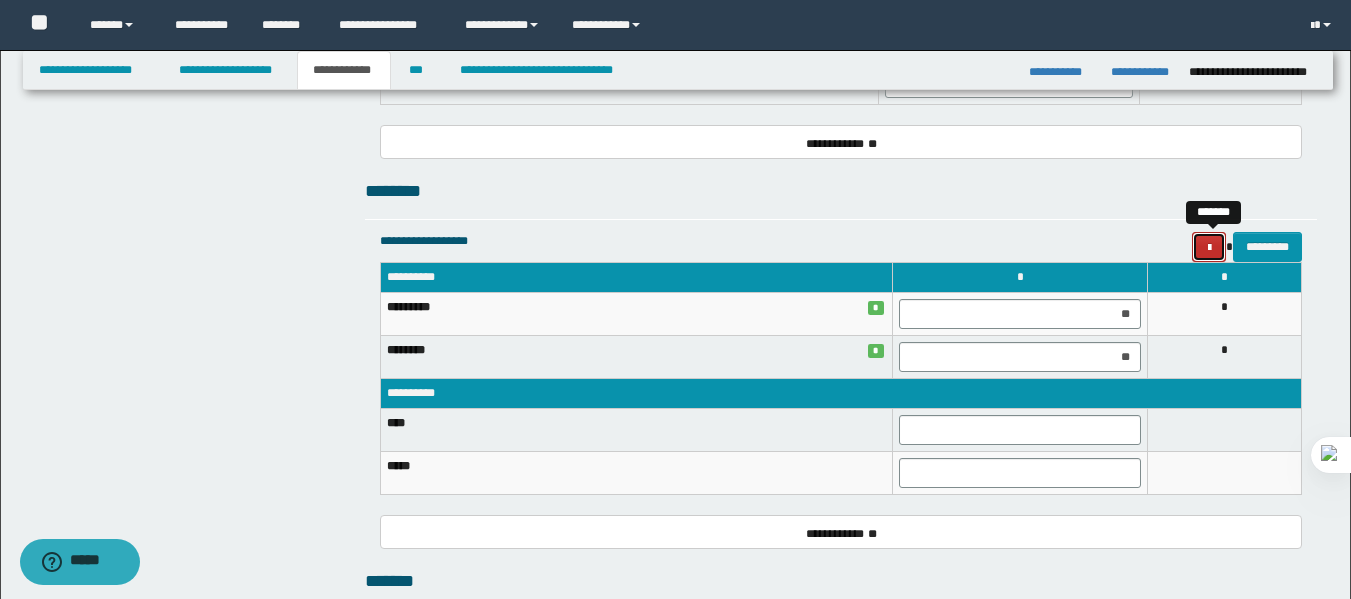 click at bounding box center (1209, 248) 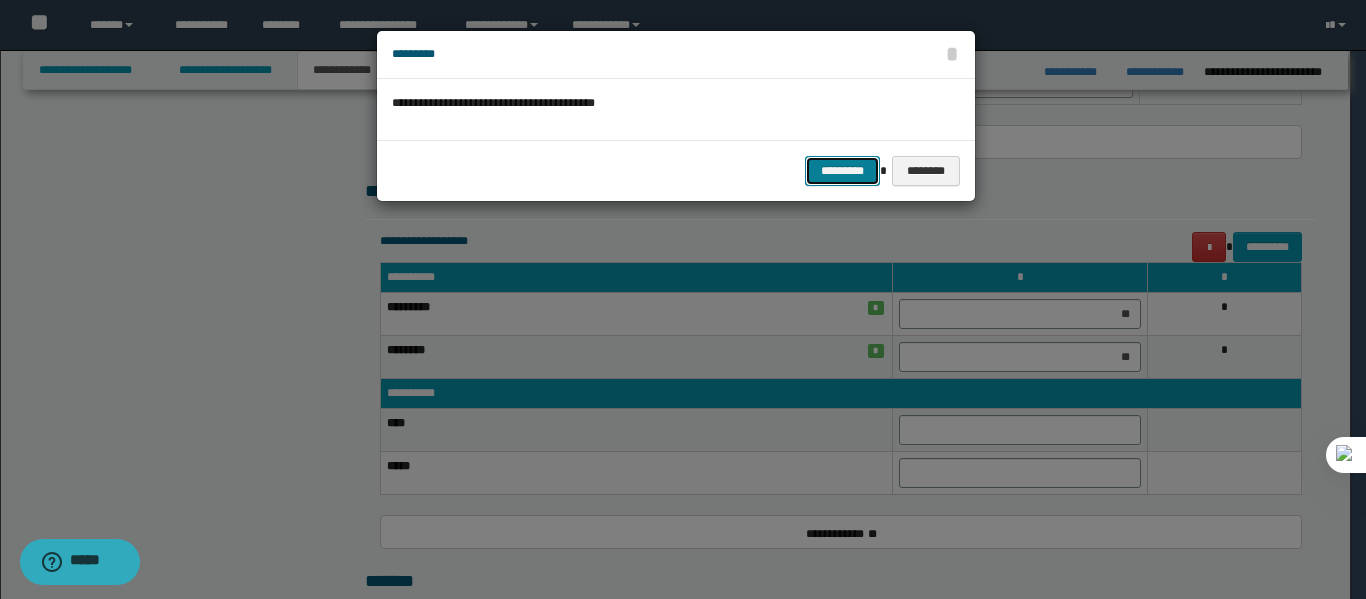 click on "*********" at bounding box center (842, 171) 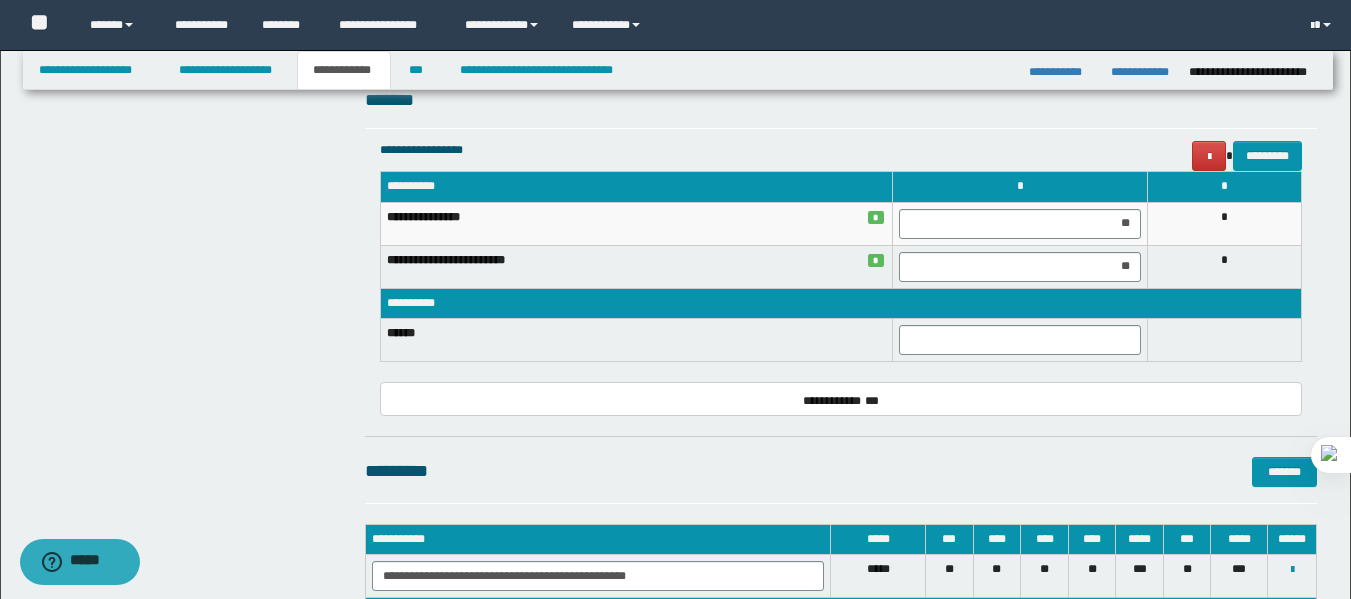 scroll, scrollTop: 1828, scrollLeft: 0, axis: vertical 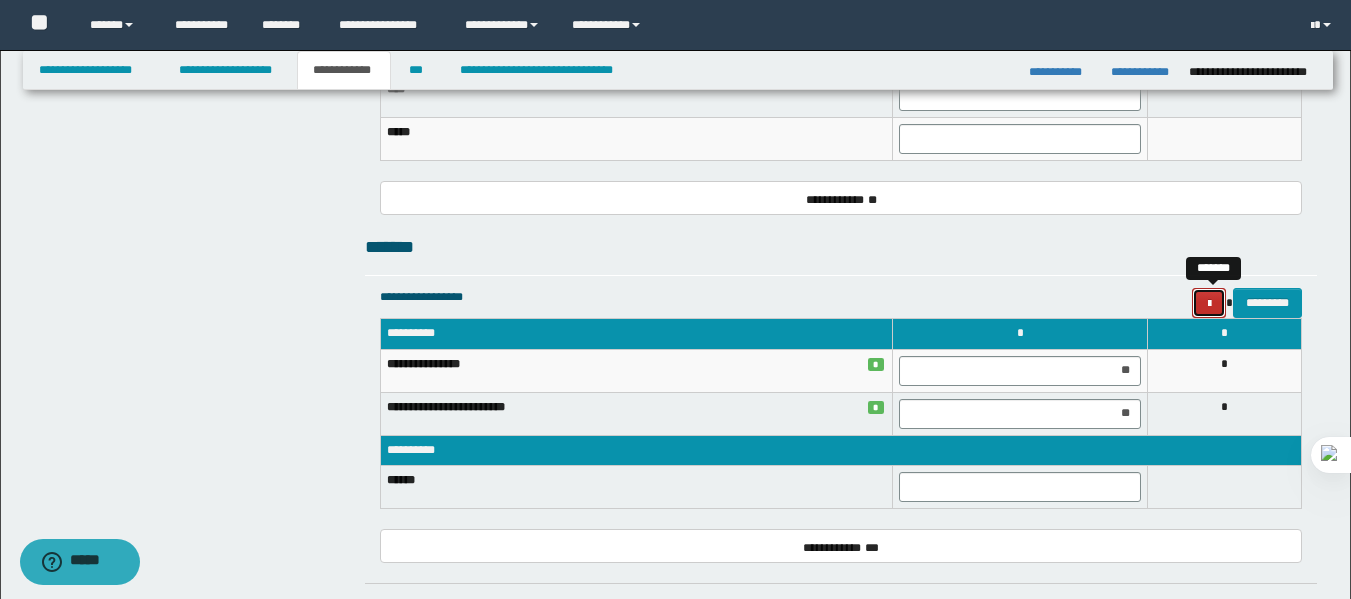 click at bounding box center (1209, 304) 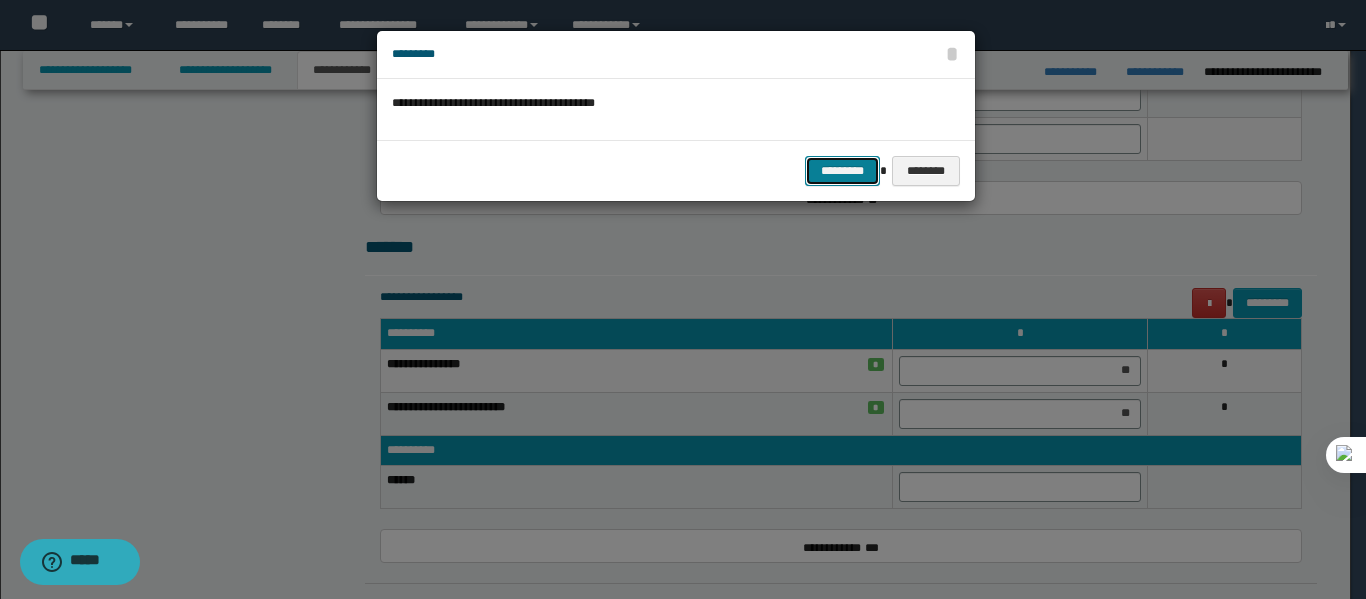 click on "*********" at bounding box center (842, 171) 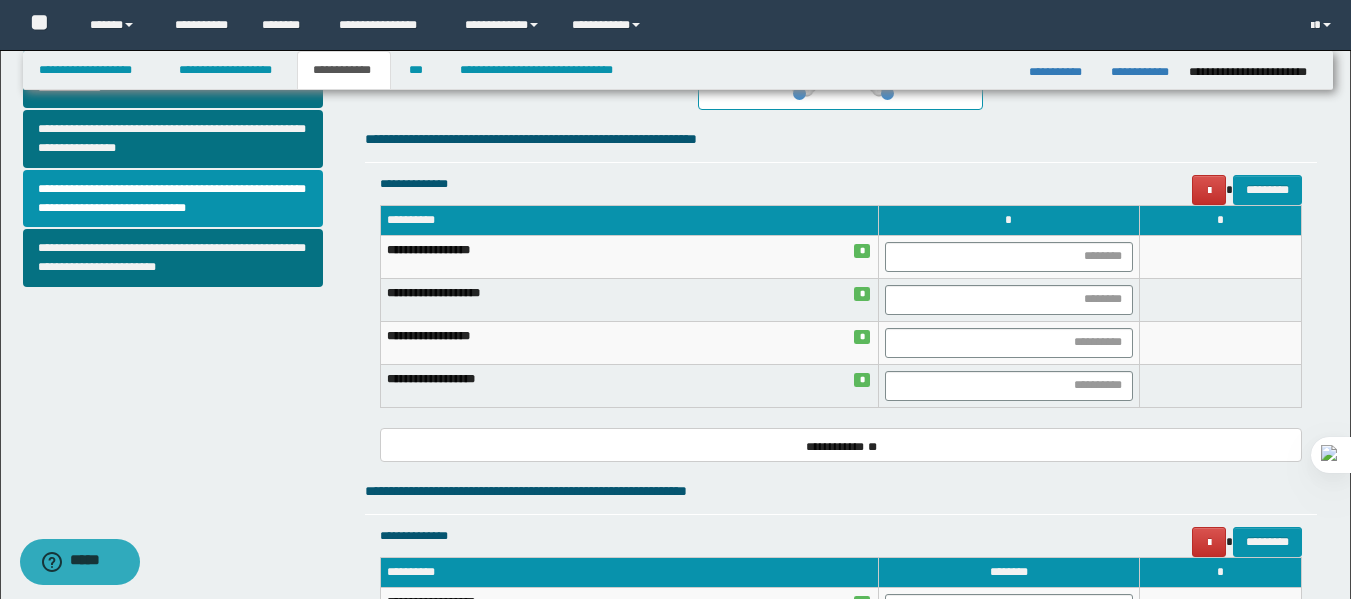 scroll, scrollTop: 621, scrollLeft: 0, axis: vertical 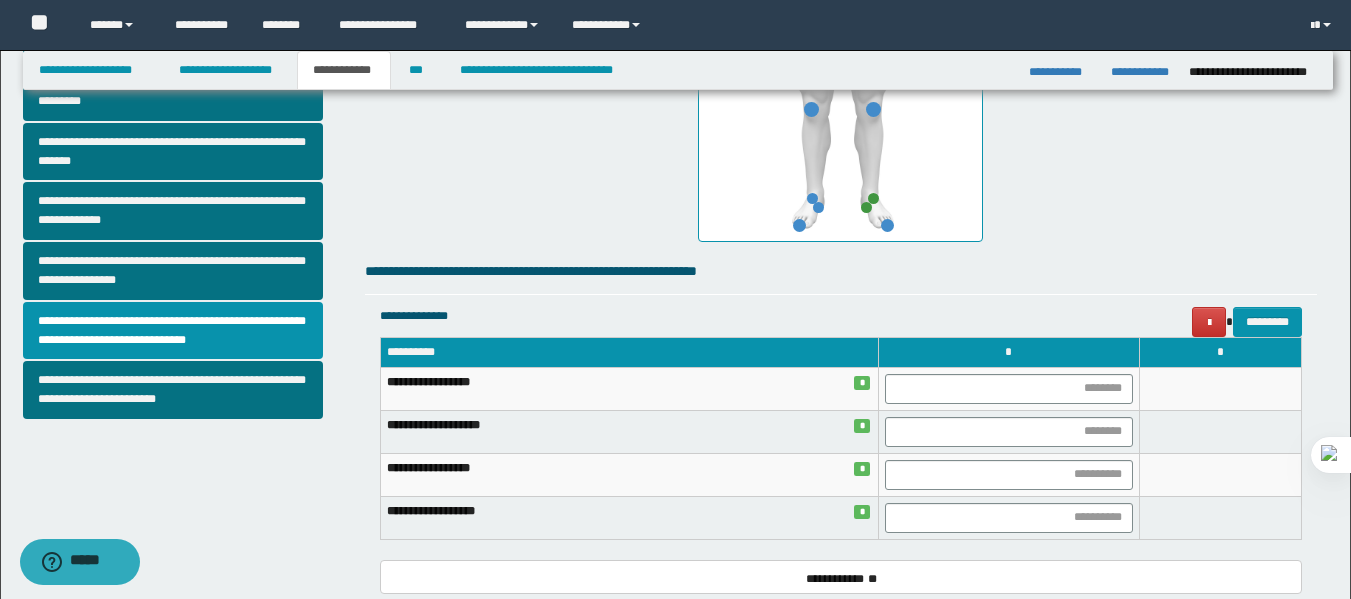 click at bounding box center (866, 207) 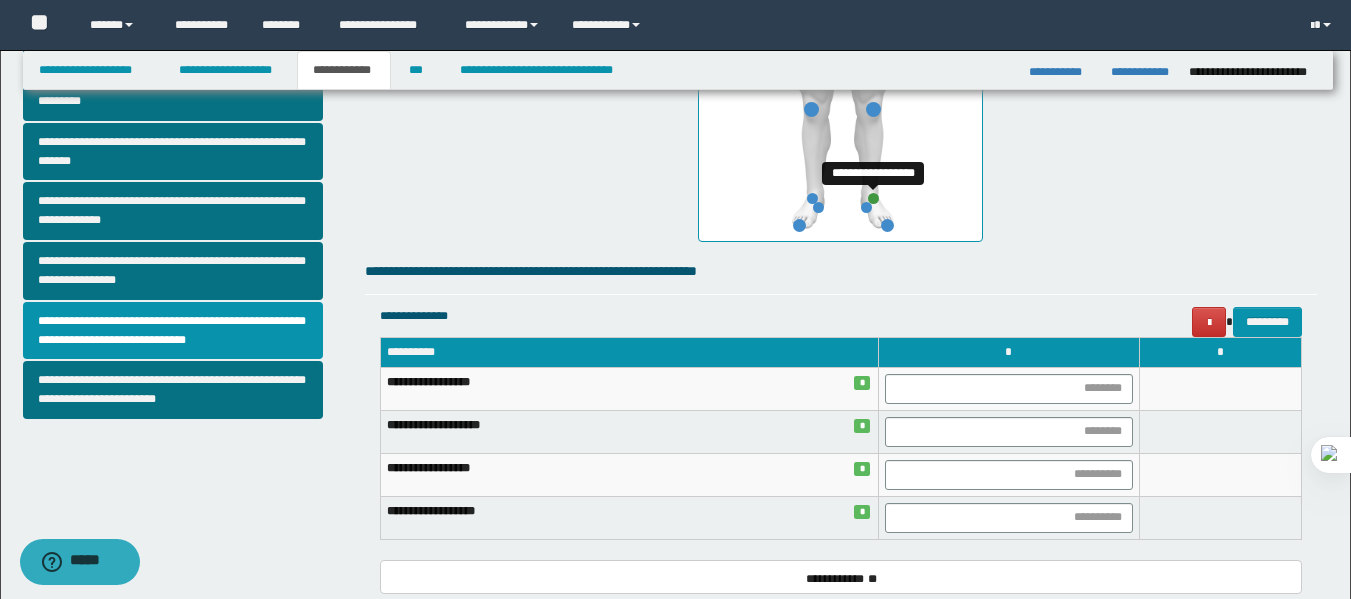 click at bounding box center (873, 198) 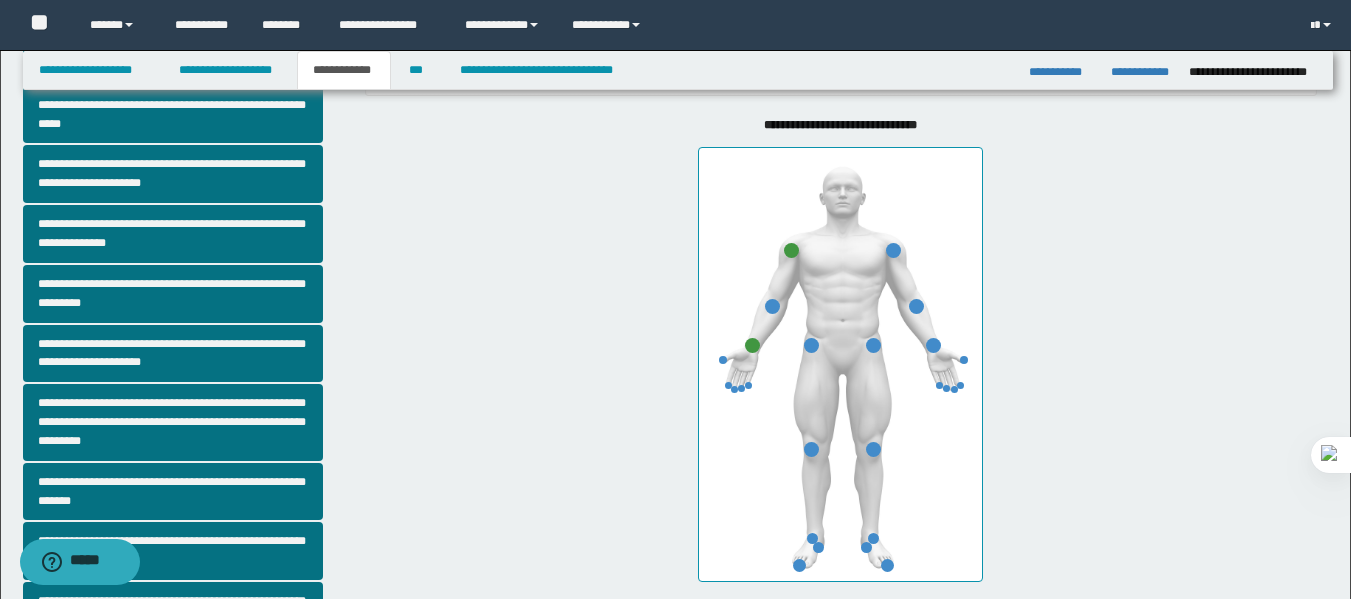 scroll, scrollTop: 177, scrollLeft: 0, axis: vertical 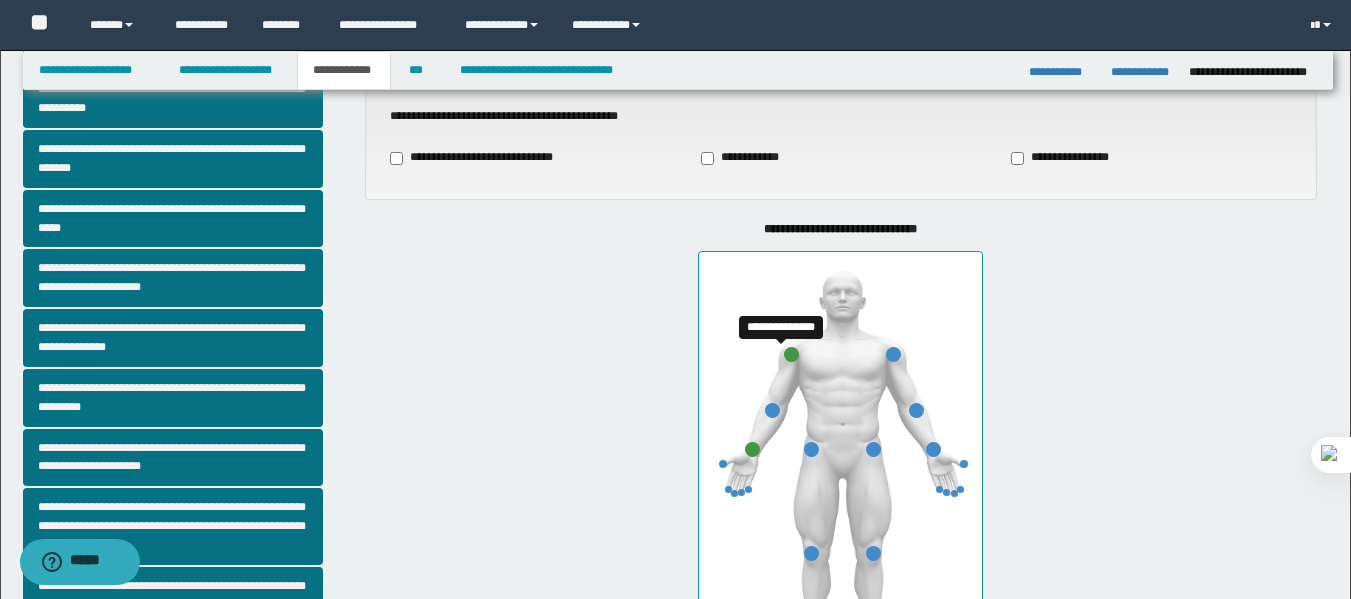click at bounding box center [791, 354] 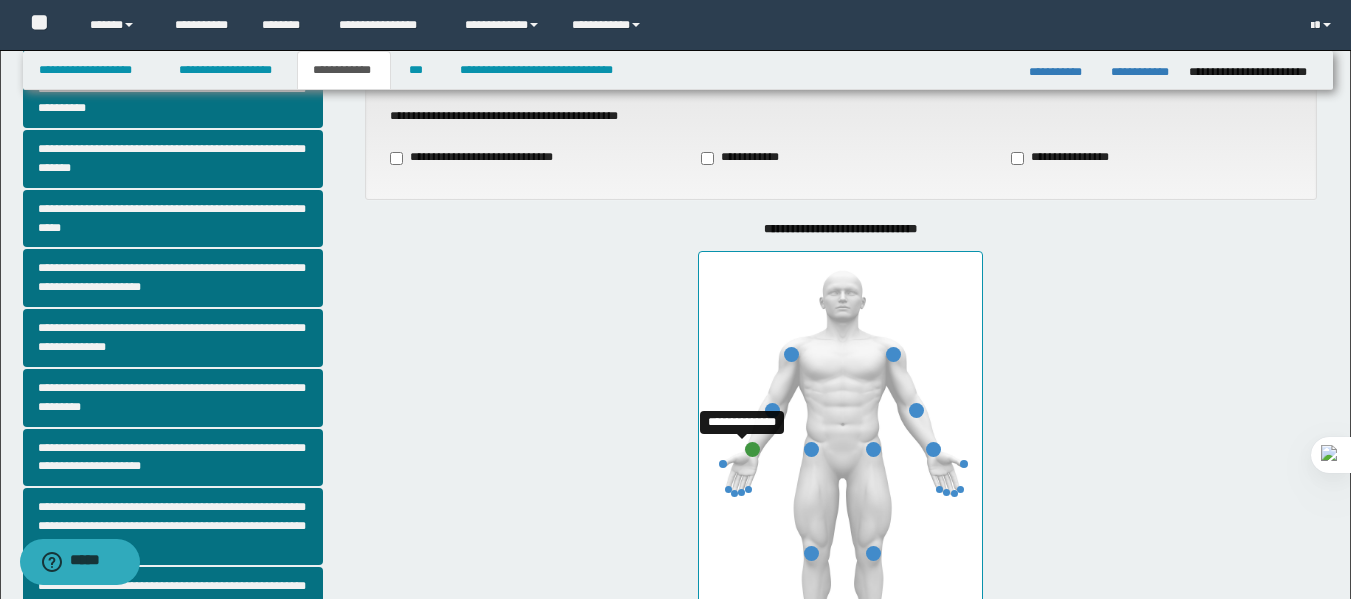 click at bounding box center [752, 449] 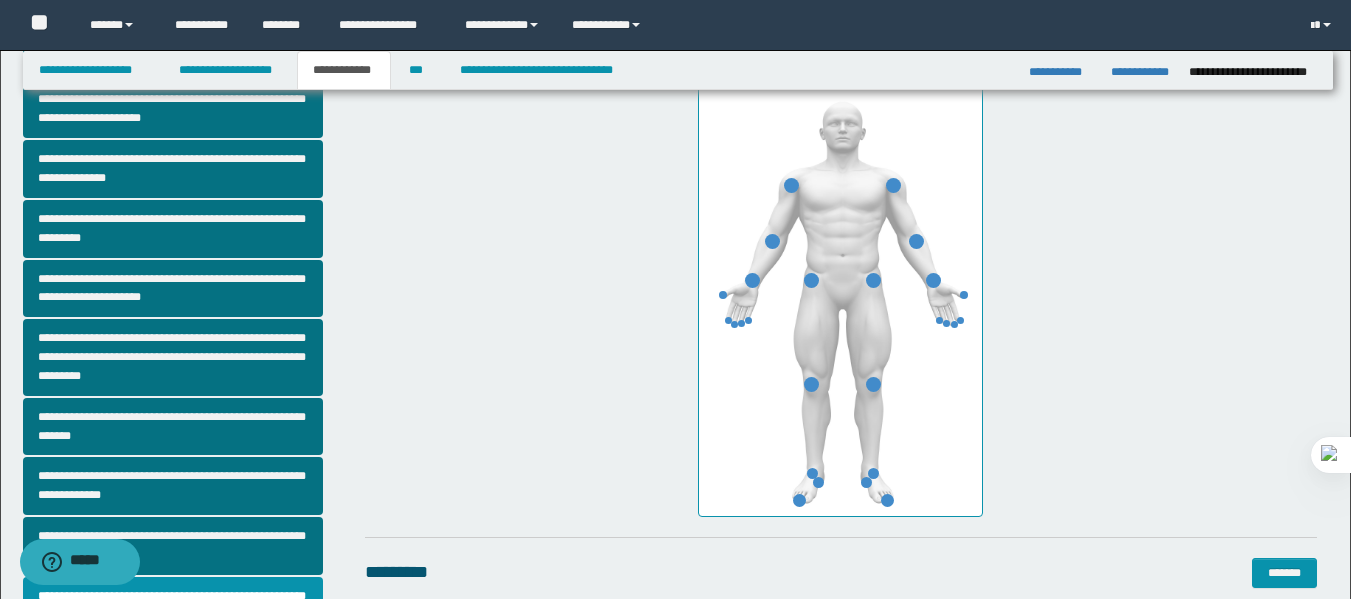 scroll, scrollTop: 340, scrollLeft: 0, axis: vertical 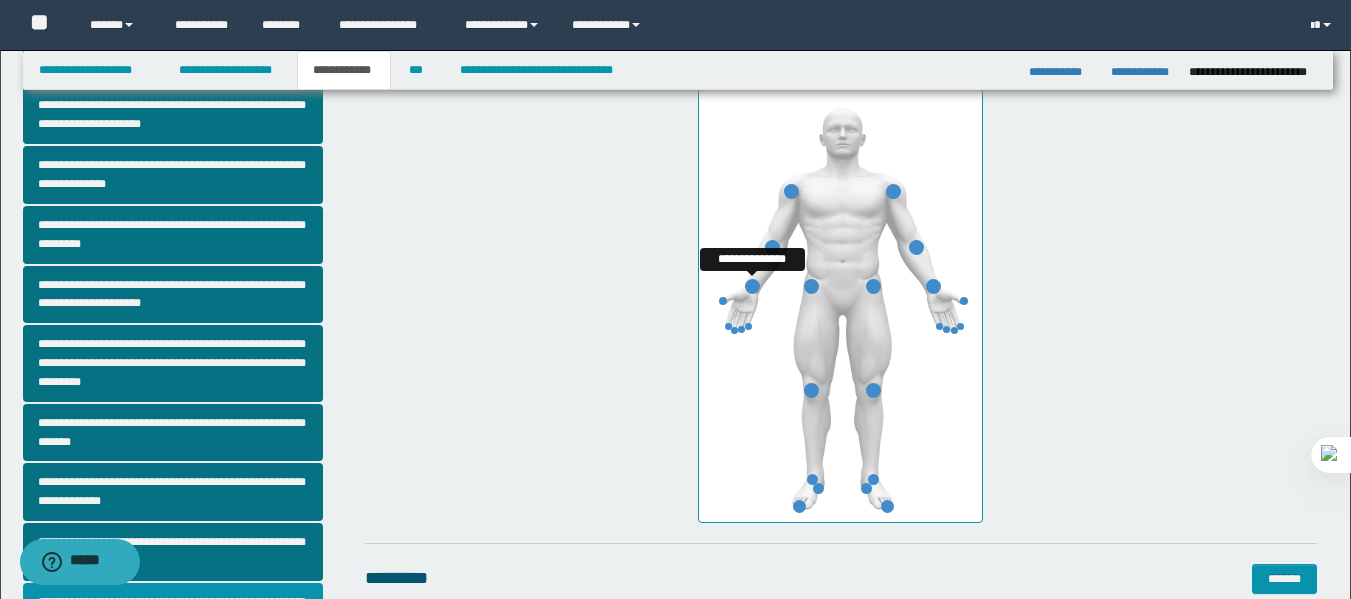 click at bounding box center (791, 191) 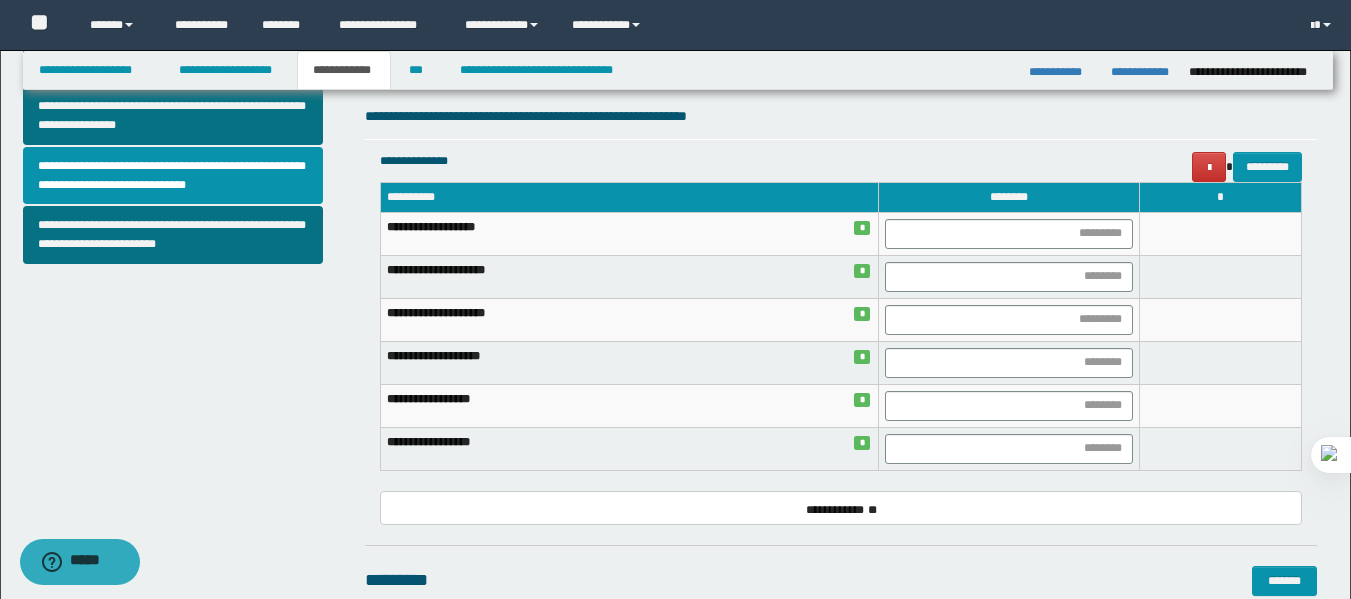 scroll, scrollTop: 773, scrollLeft: 0, axis: vertical 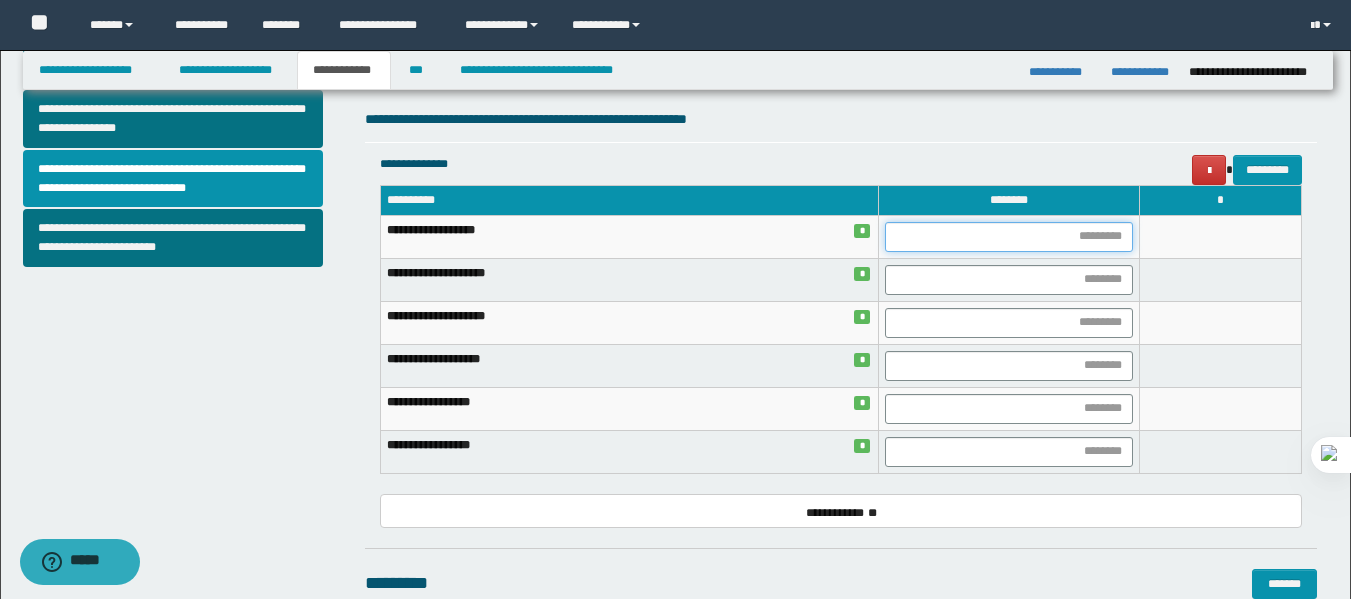 click at bounding box center (1009, 237) 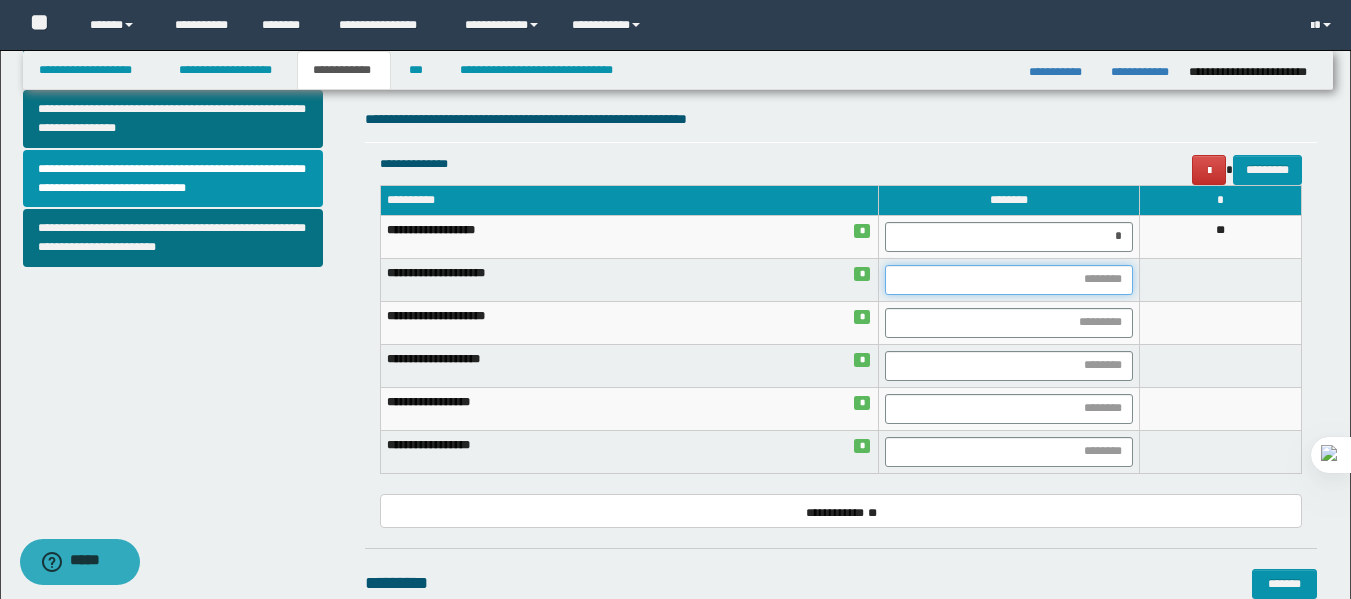 click at bounding box center (1009, 280) 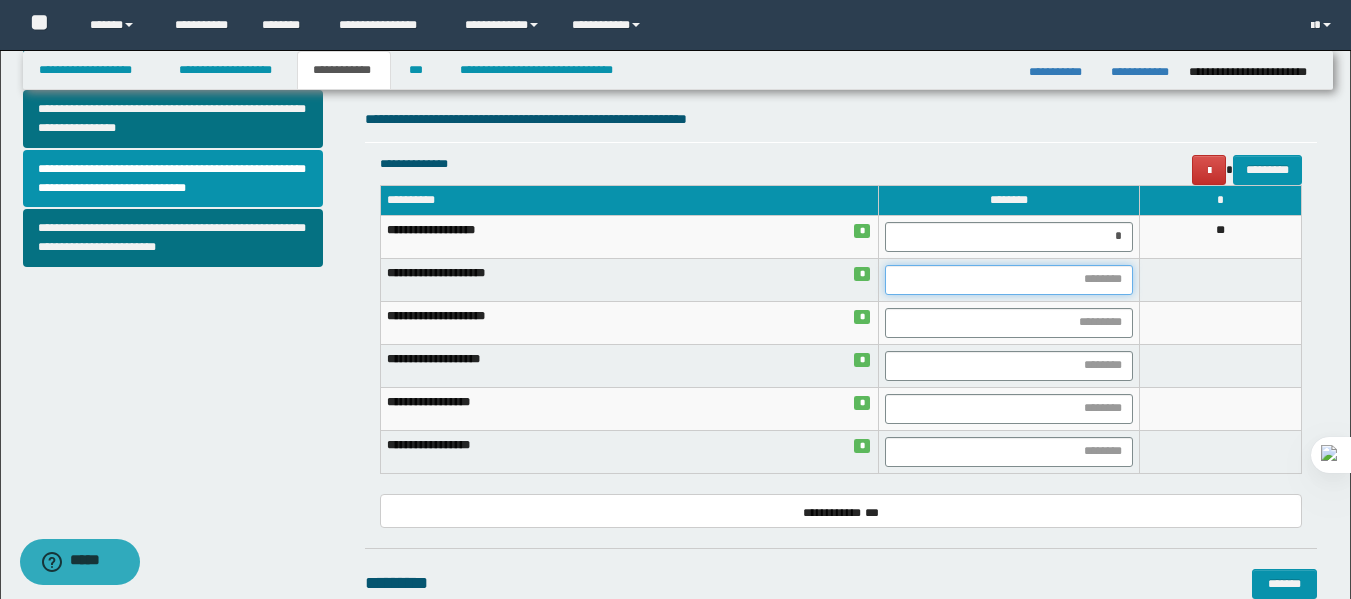 type on "*" 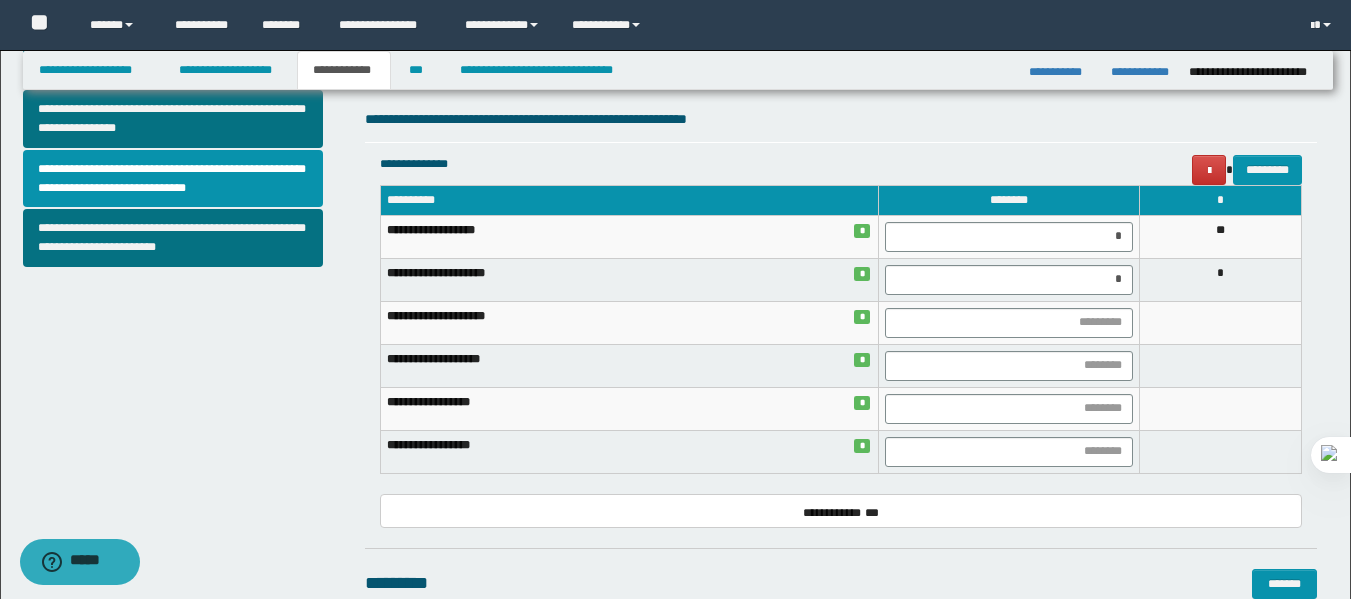 click on "**********" at bounding box center [629, 279] 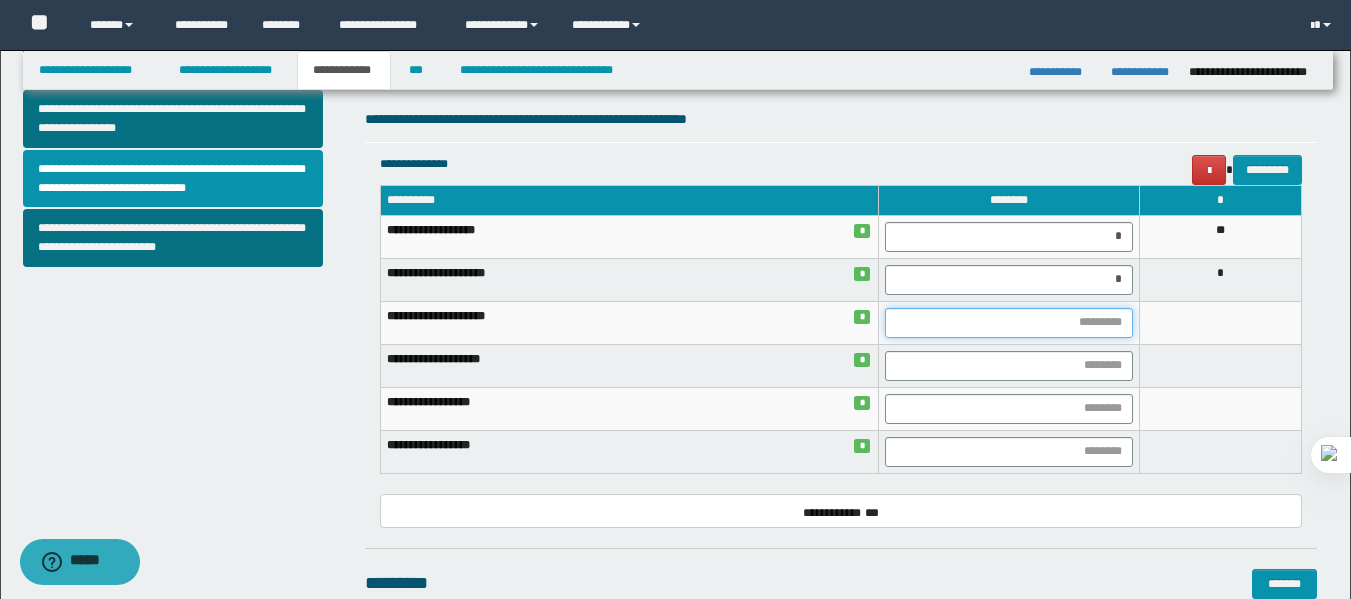 click at bounding box center [1009, 323] 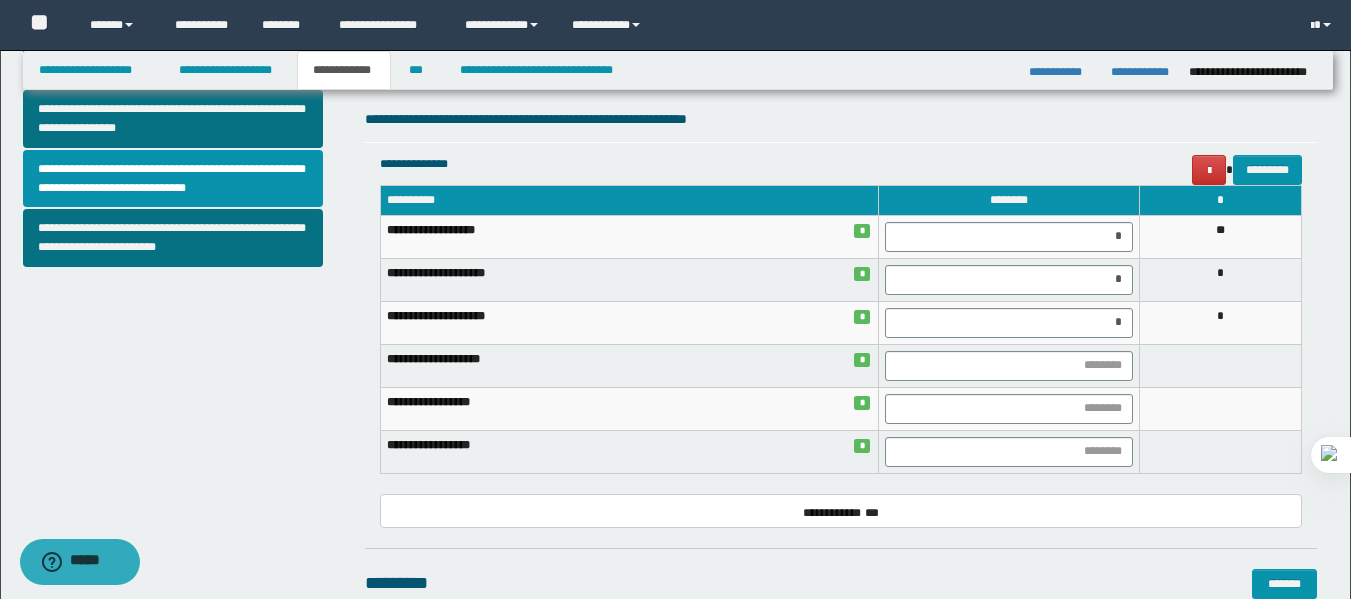 click on "**********" at bounding box center [841, 318] 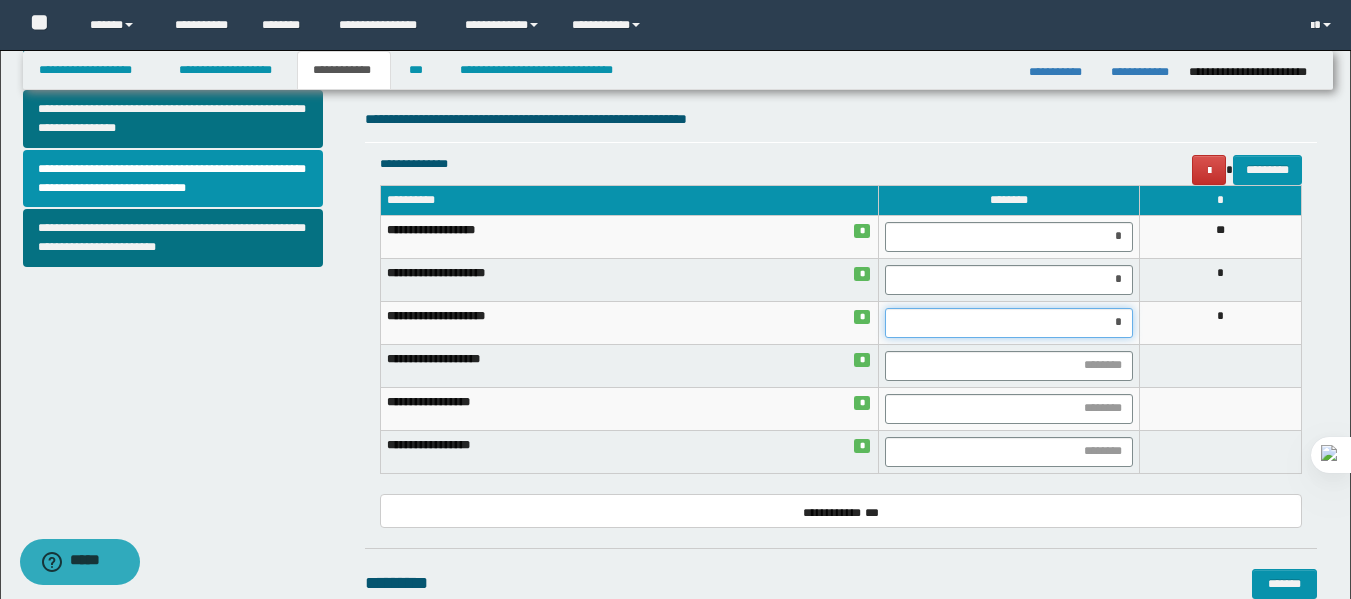 click on "*" at bounding box center (1009, 323) 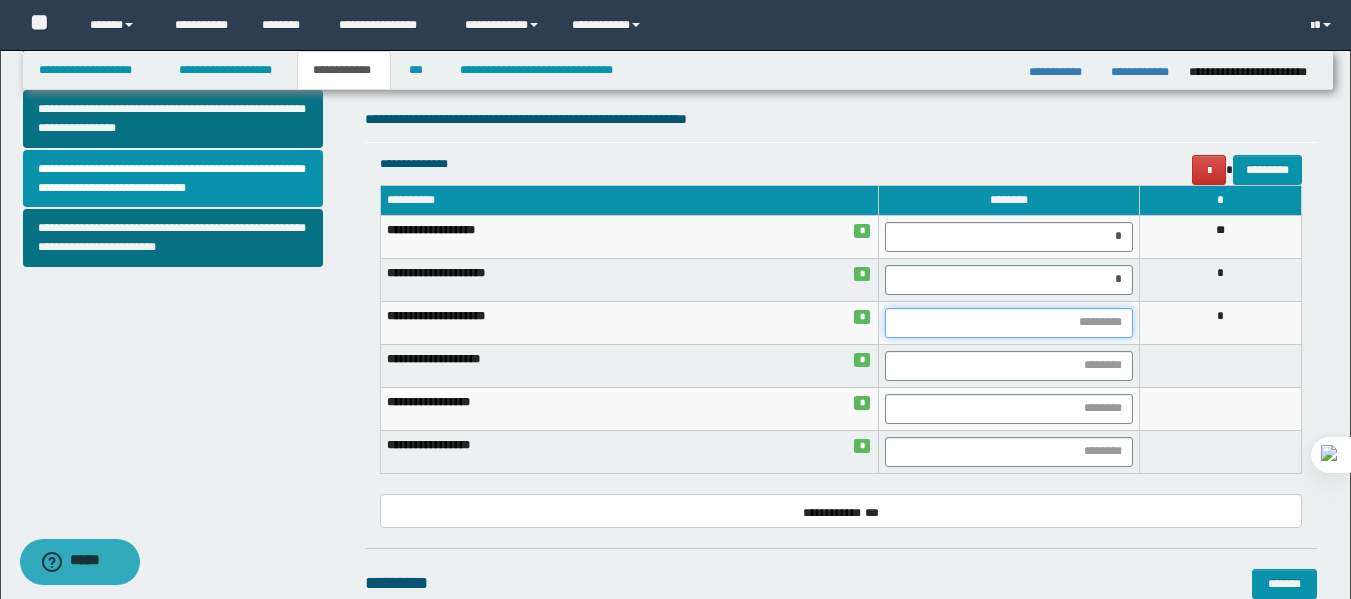 click at bounding box center [1009, 323] 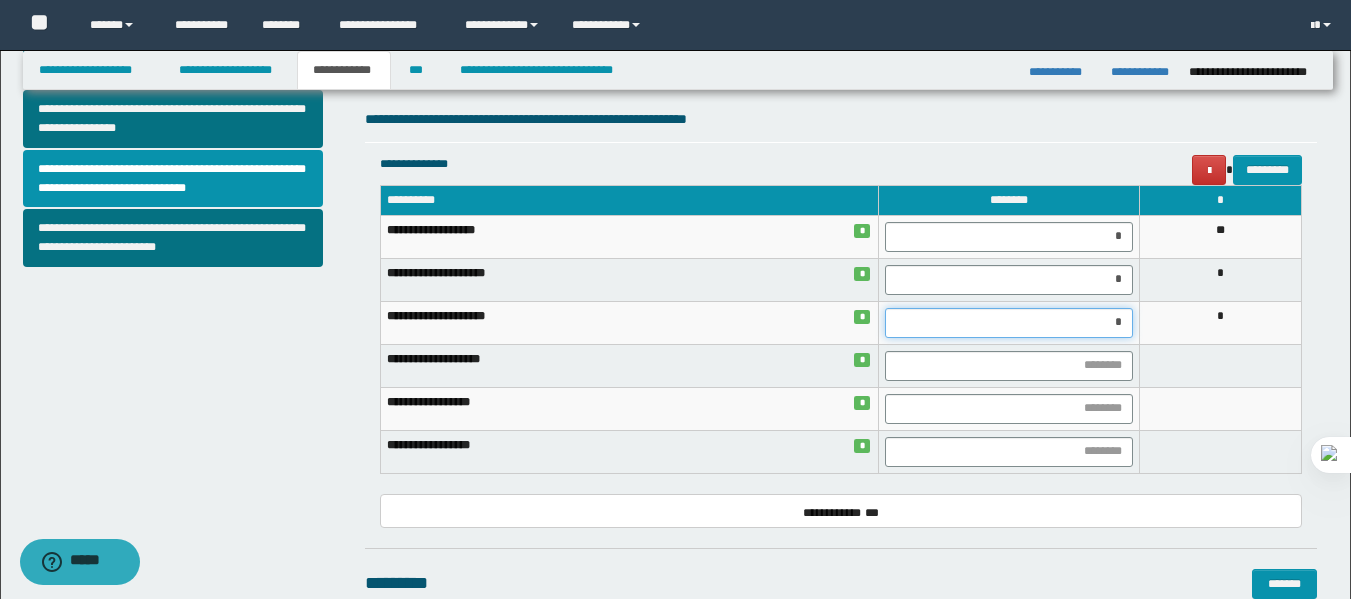 type on "**" 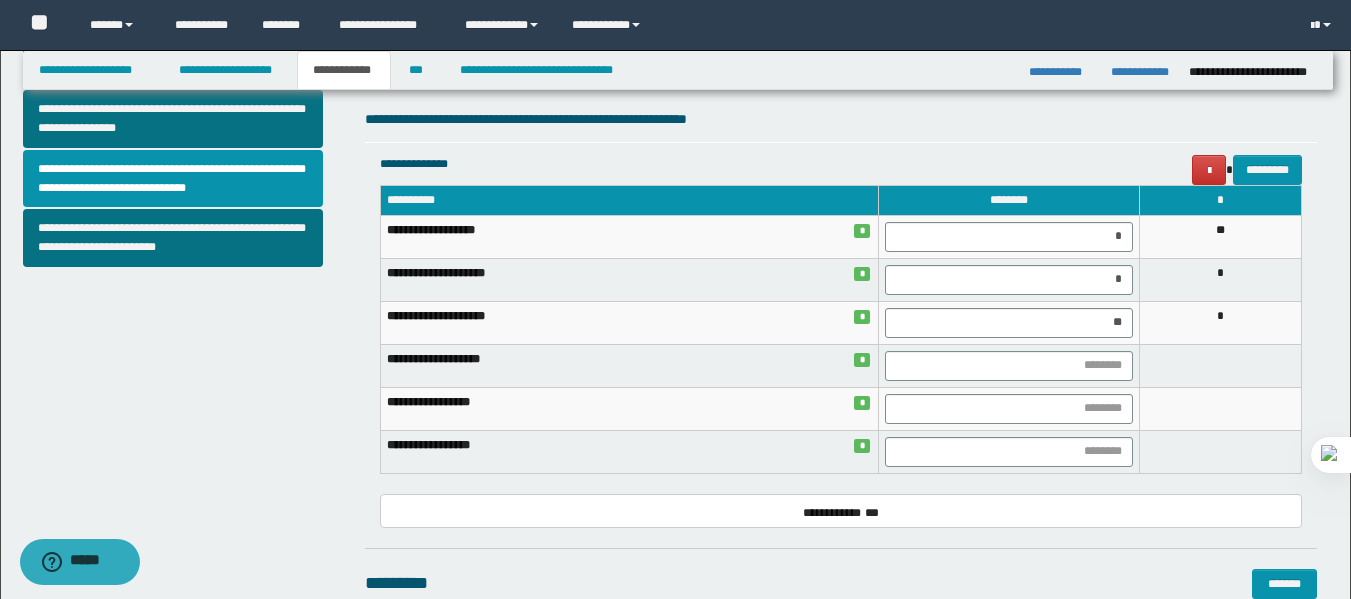 click on "**********" at bounding box center (841, 119) 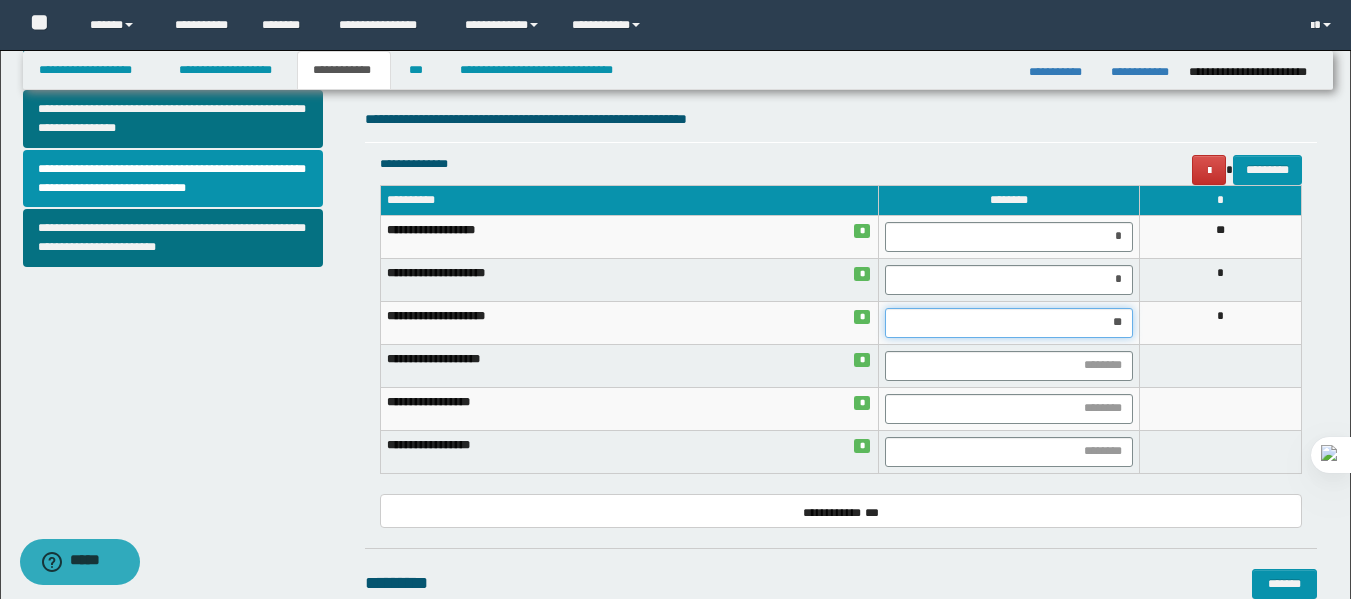 drag, startPoint x: 1131, startPoint y: 329, endPoint x: 1057, endPoint y: 333, distance: 74.10803 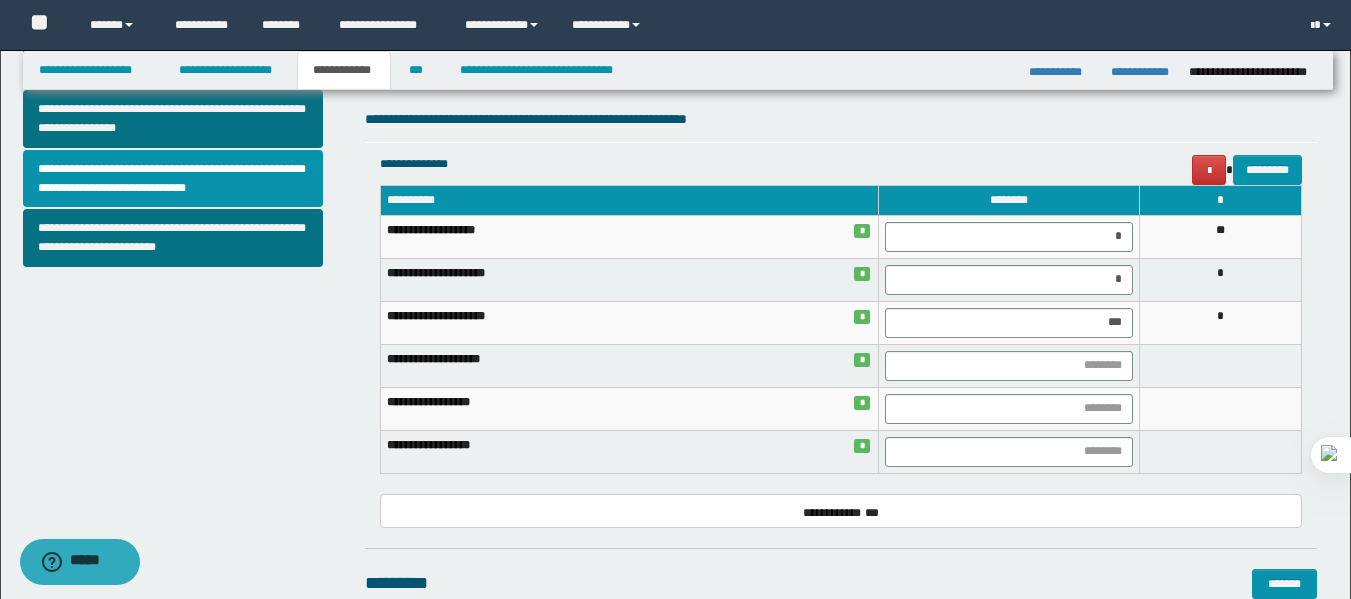 click on "**********" at bounding box center (841, 82) 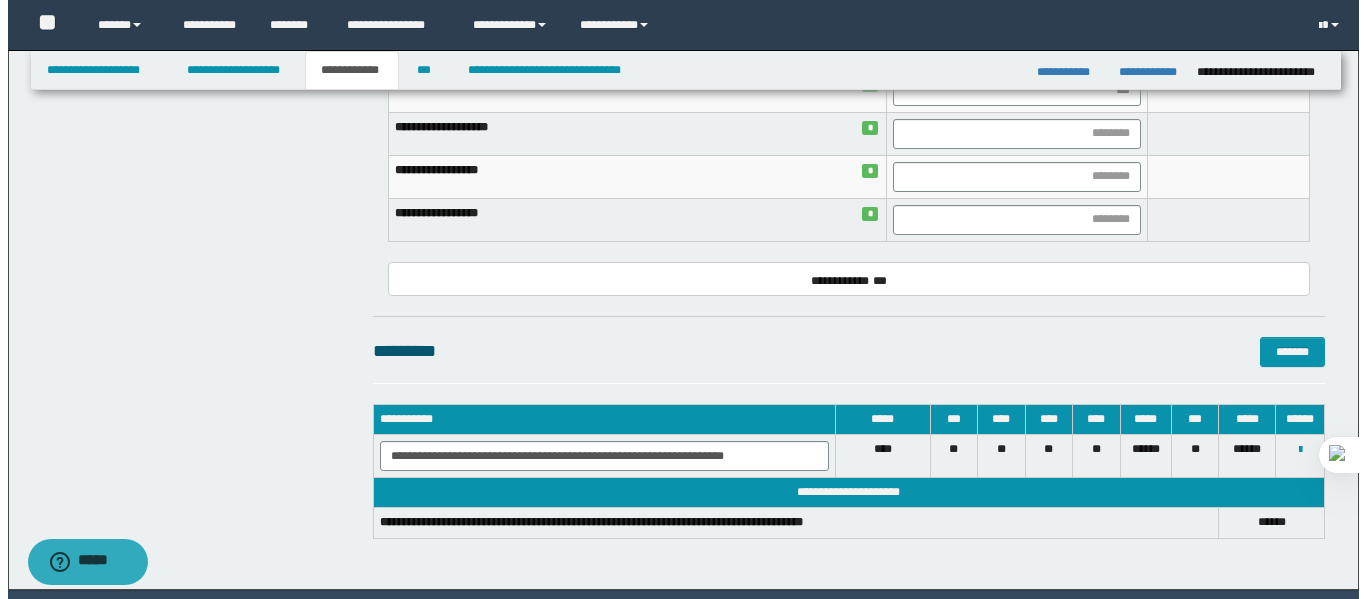 scroll, scrollTop: 1008, scrollLeft: 0, axis: vertical 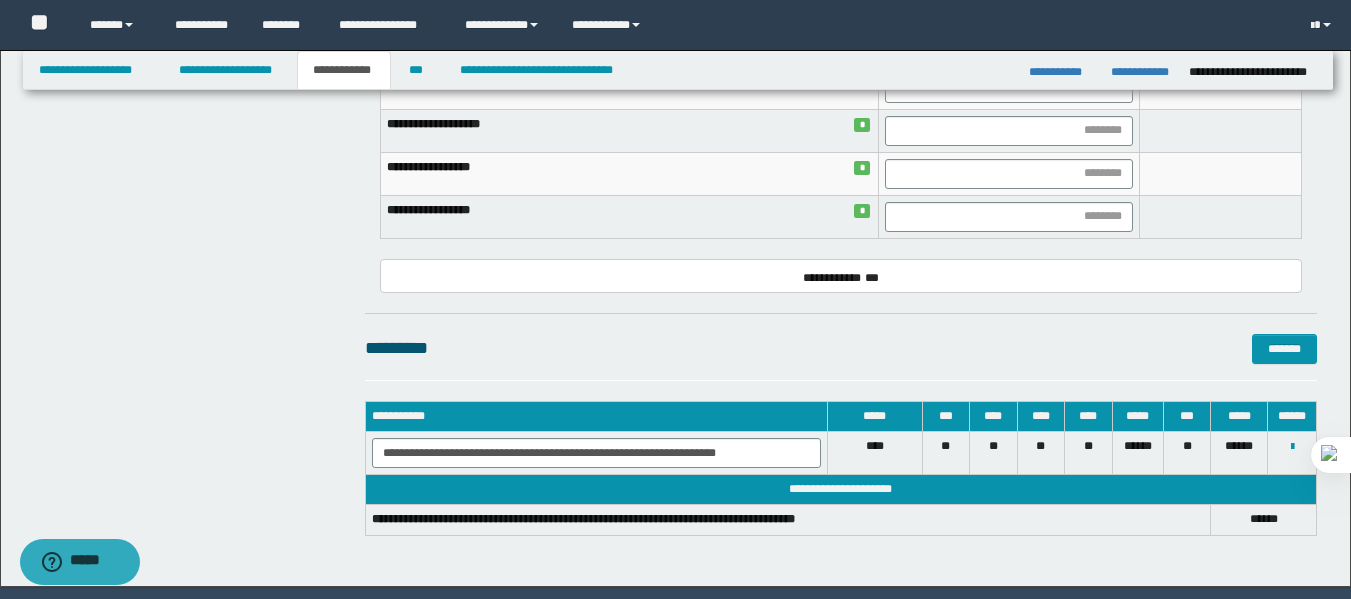 click on "***** *" at bounding box center (1239, 453) 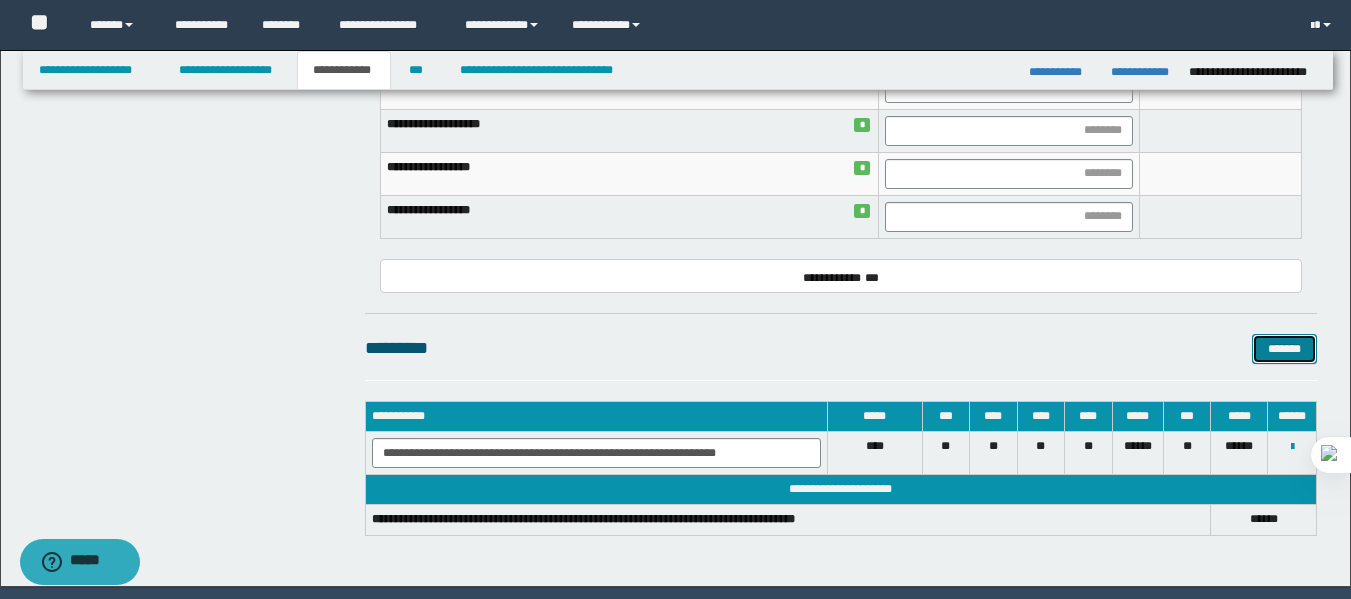 click on "*******" at bounding box center (1284, 349) 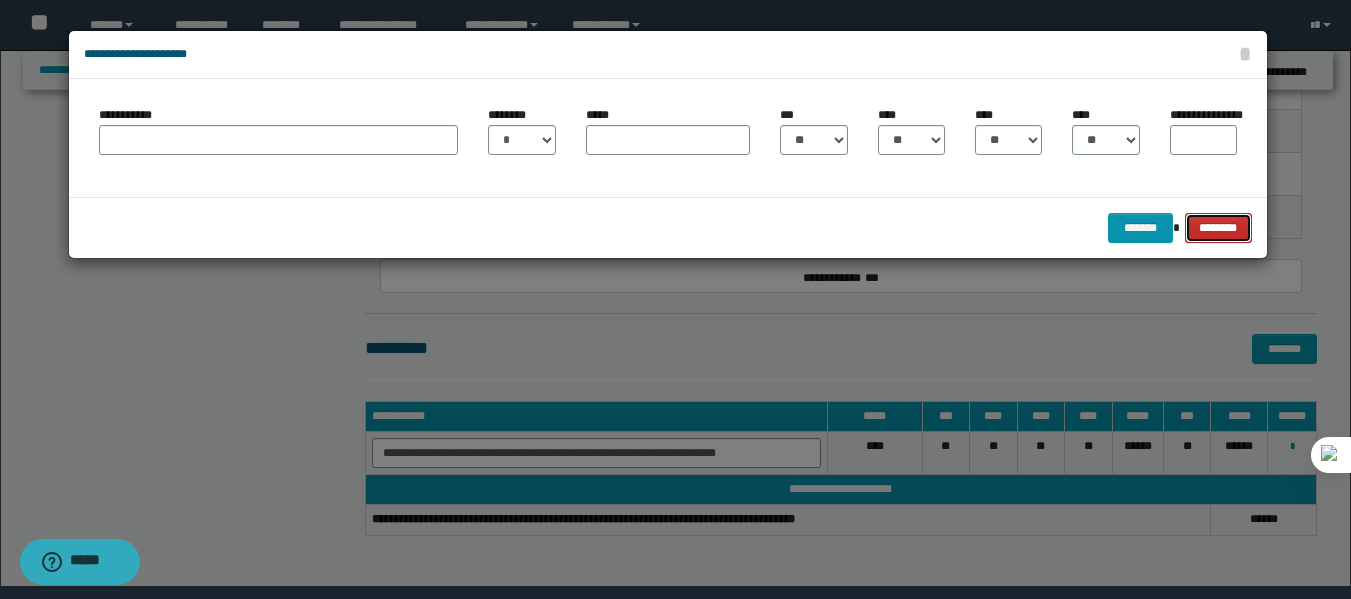 click on "********" at bounding box center [1218, 228] 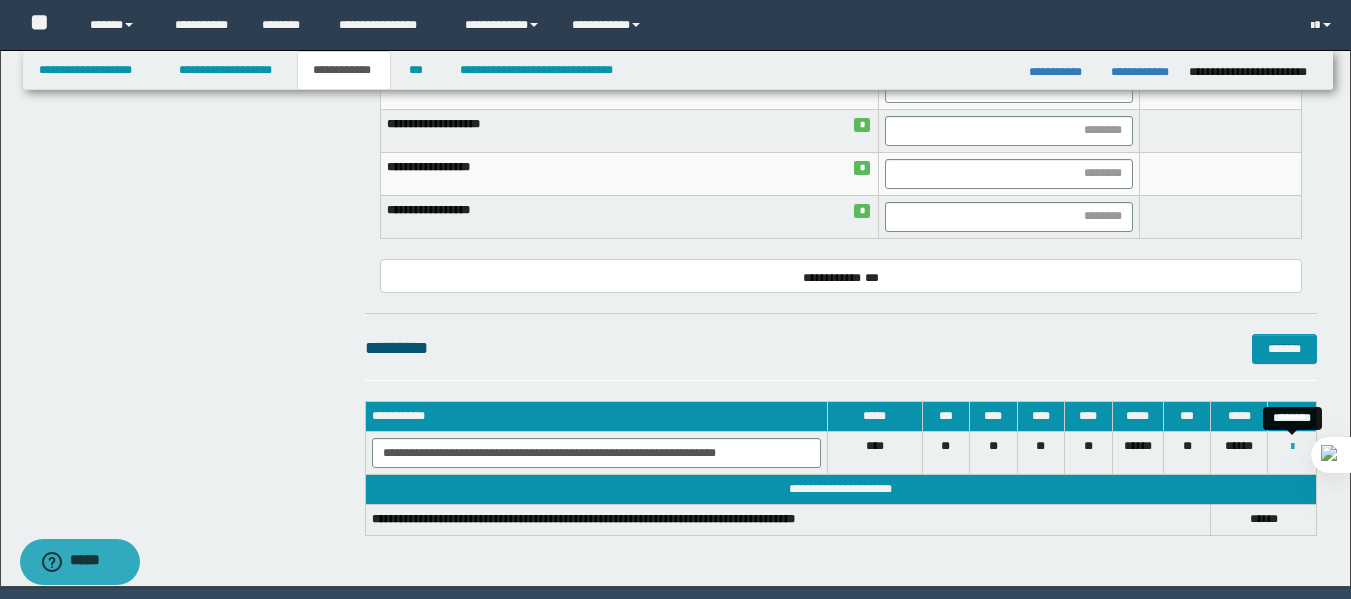 click at bounding box center (1292, 447) 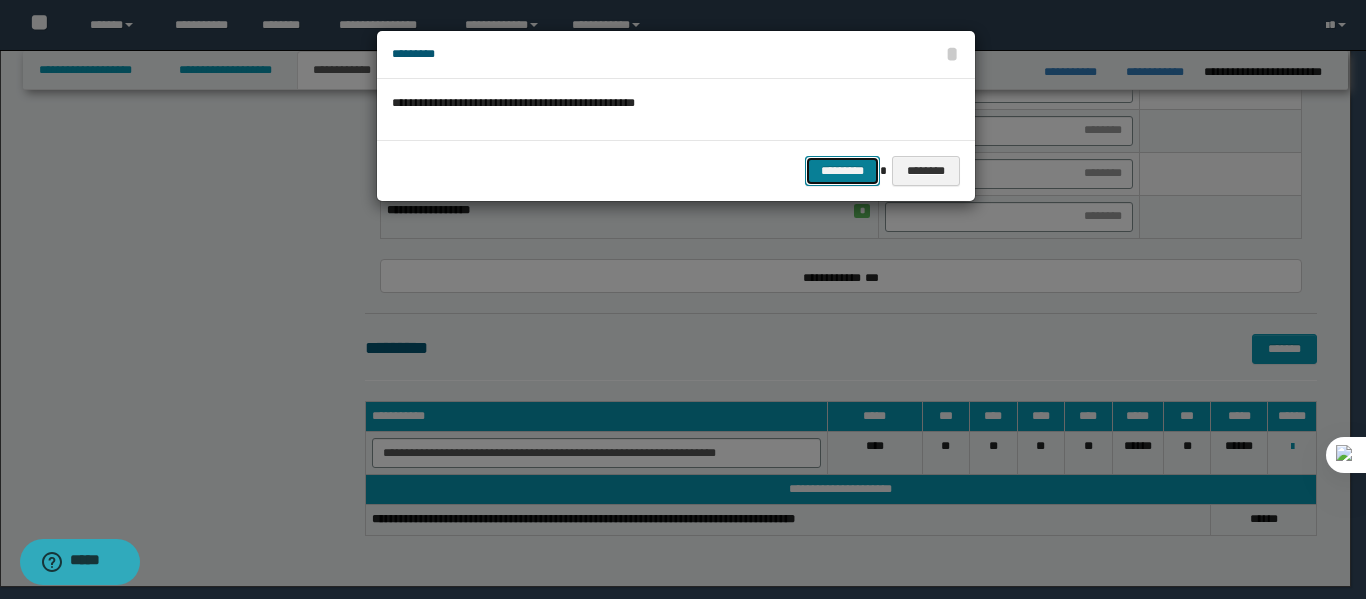 click on "*********" at bounding box center (842, 171) 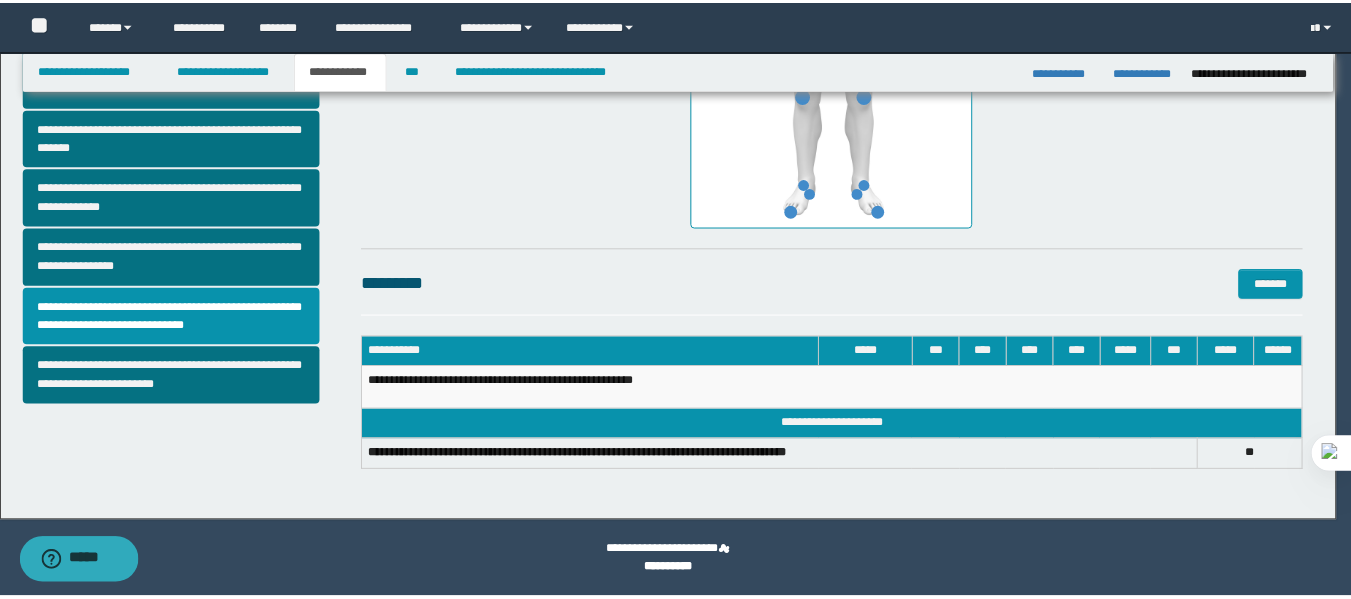 scroll, scrollTop: 622, scrollLeft: 0, axis: vertical 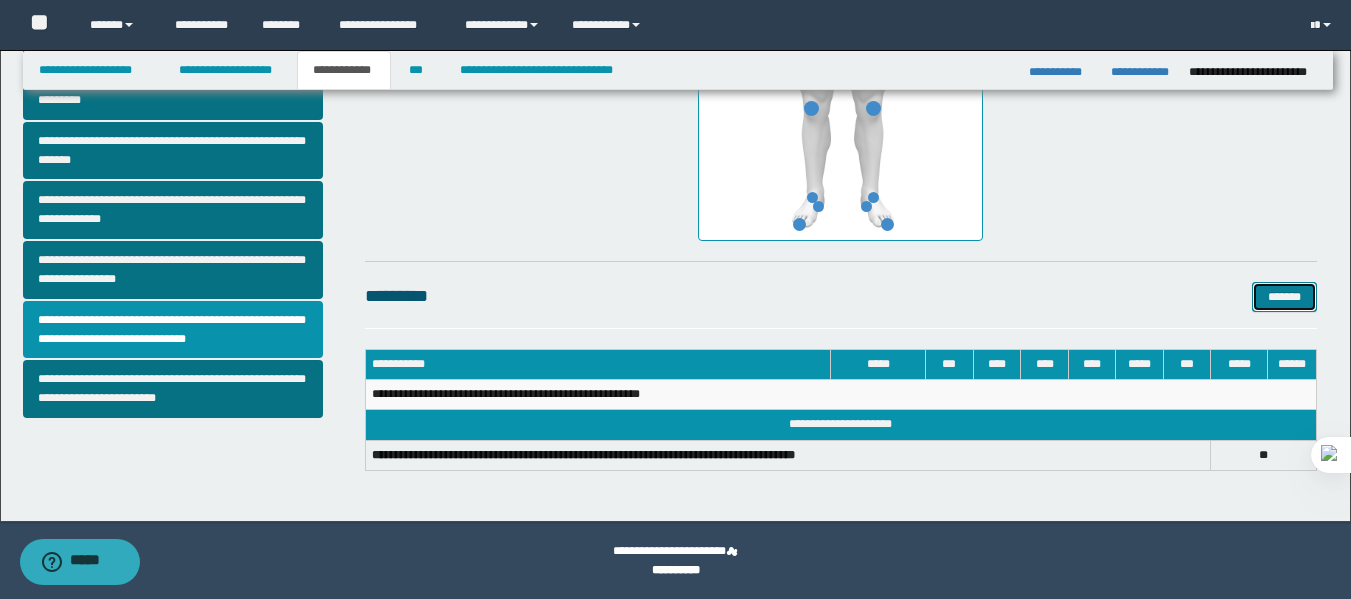 click on "*******" at bounding box center [1284, 297] 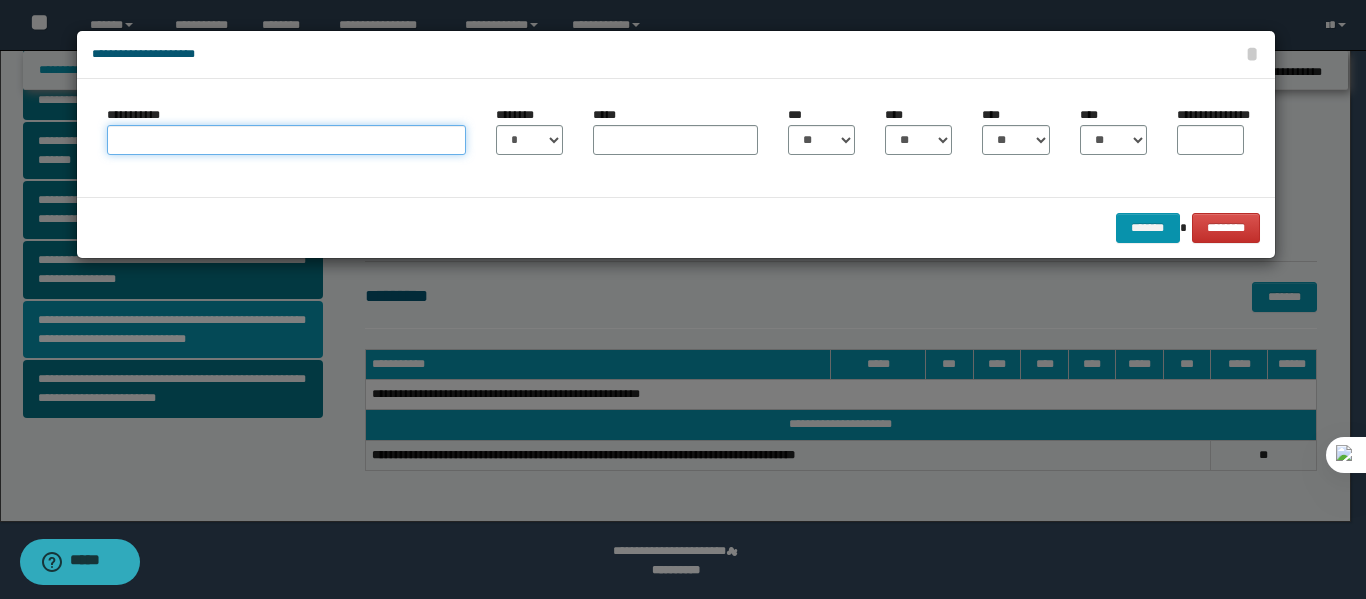 click on "**********" at bounding box center (286, 140) 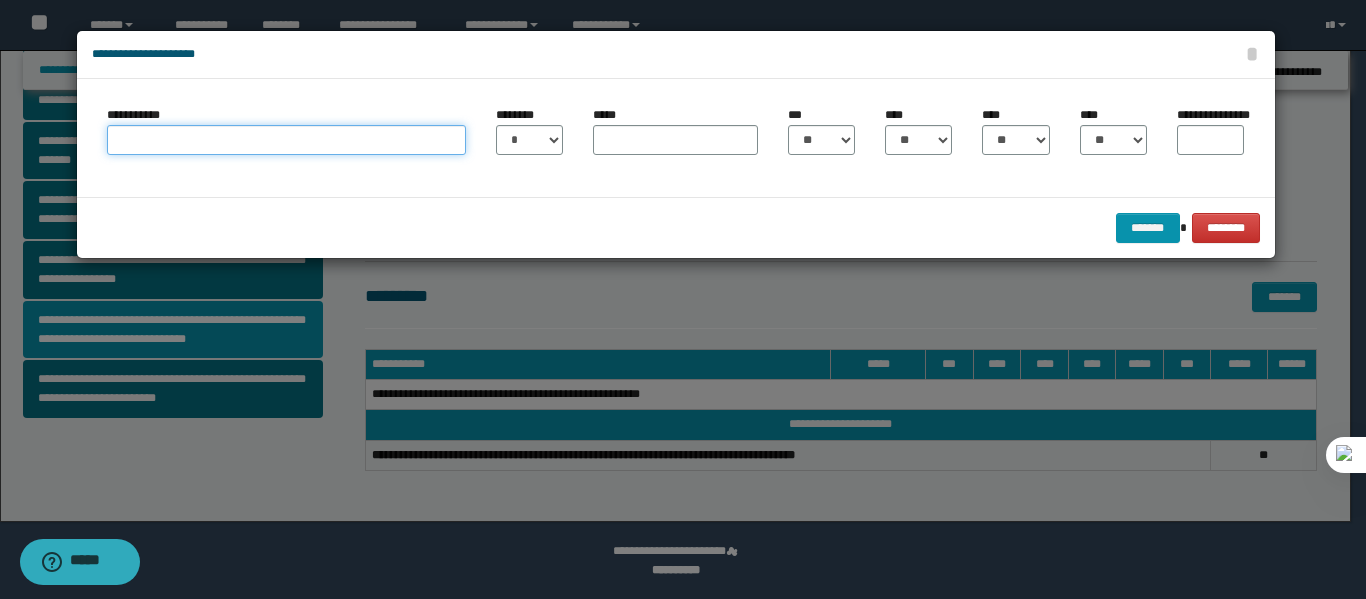type on "*" 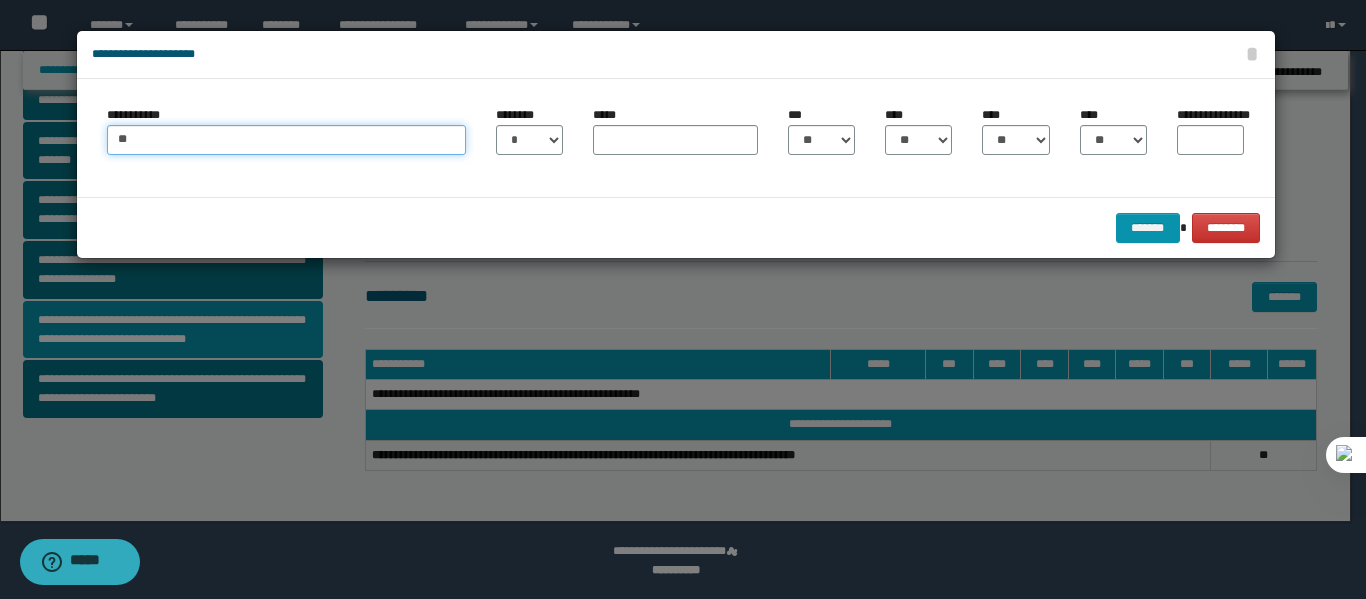 type on "*" 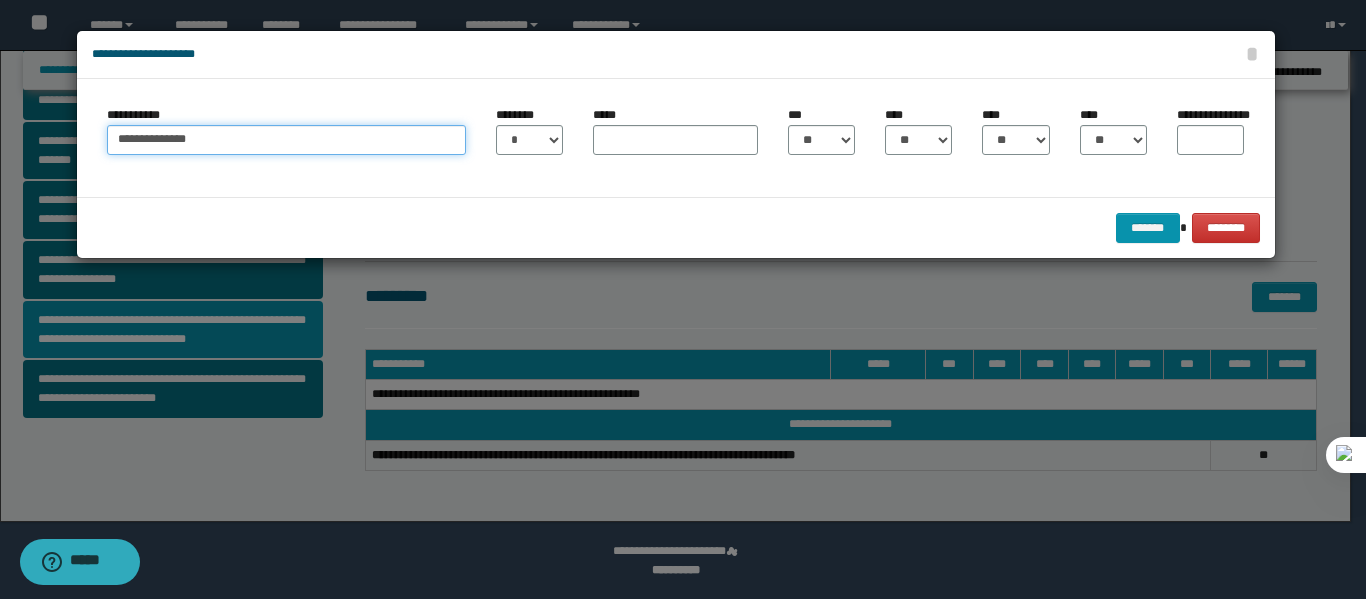 type on "**********" 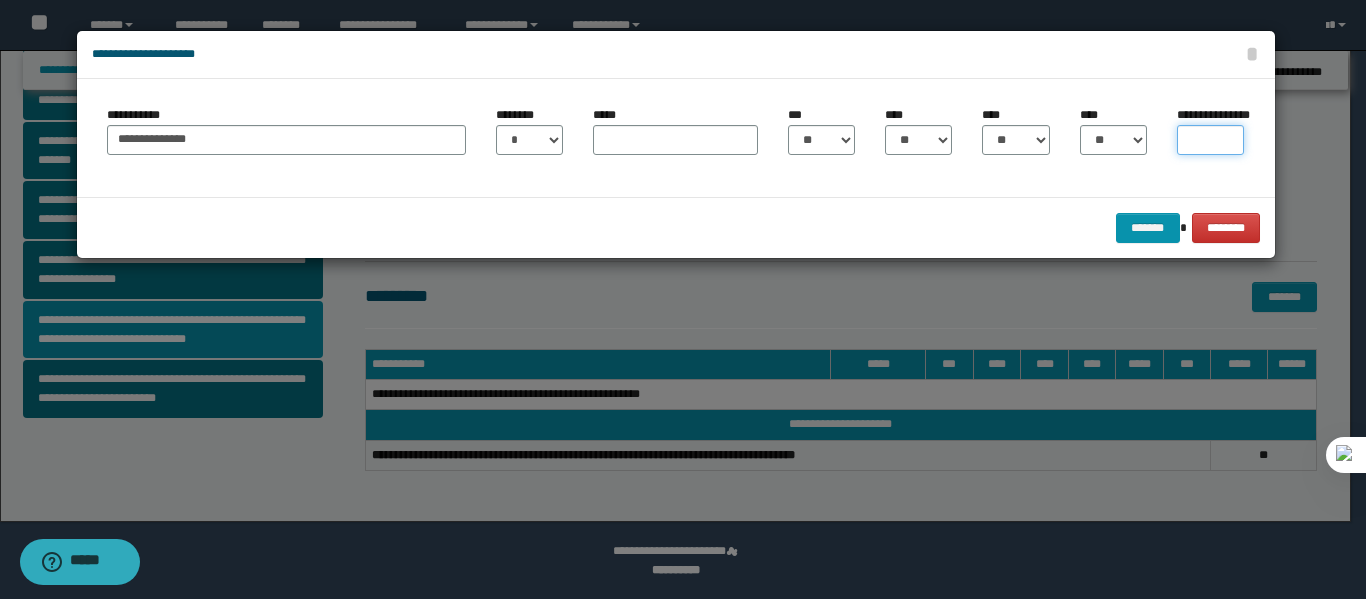 click on "**********" at bounding box center (1210, 140) 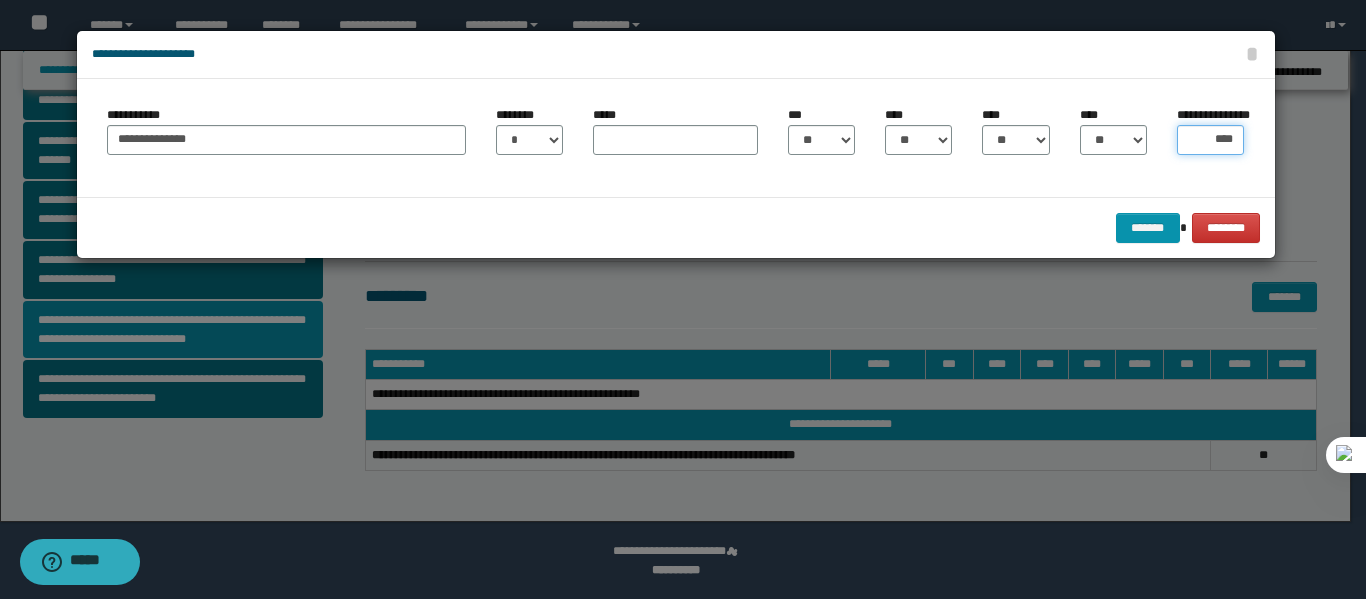 type on "*****" 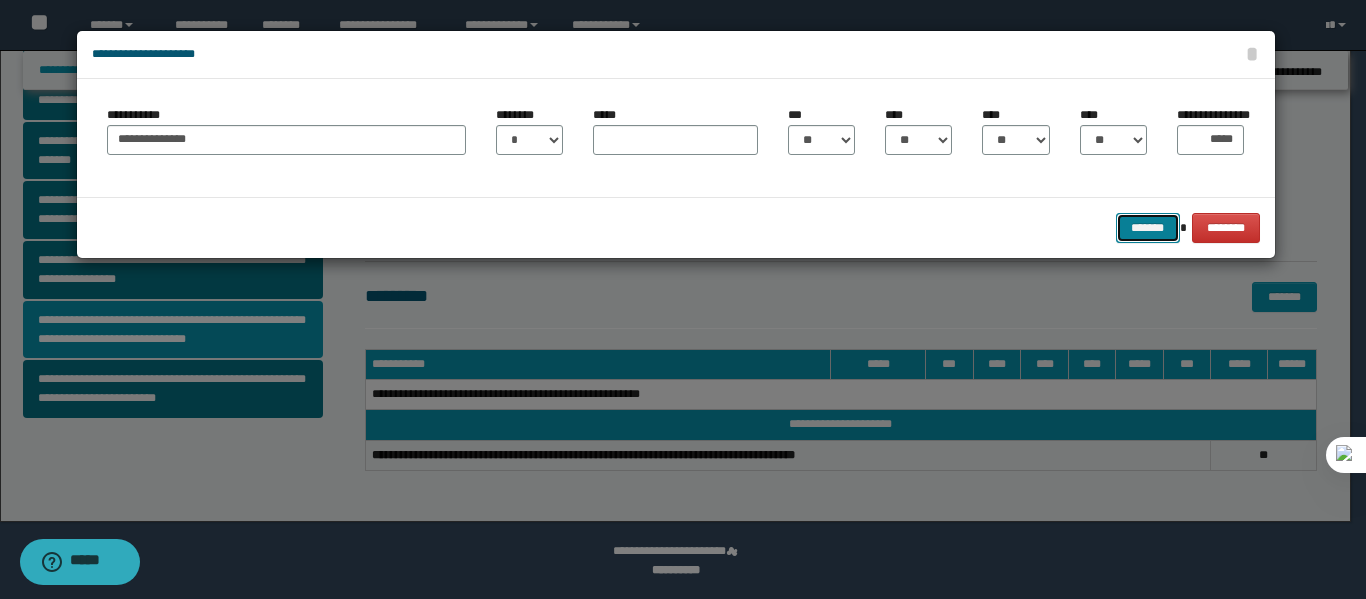 click on "*******" at bounding box center [1148, 228] 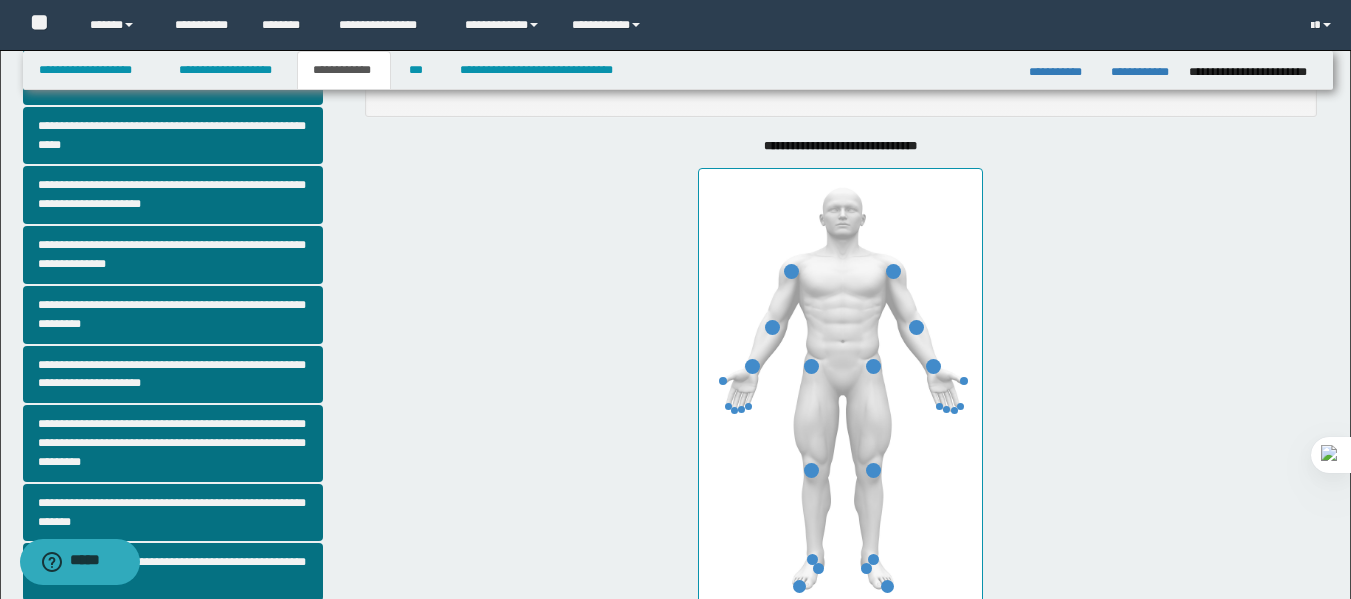 scroll, scrollTop: 153, scrollLeft: 0, axis: vertical 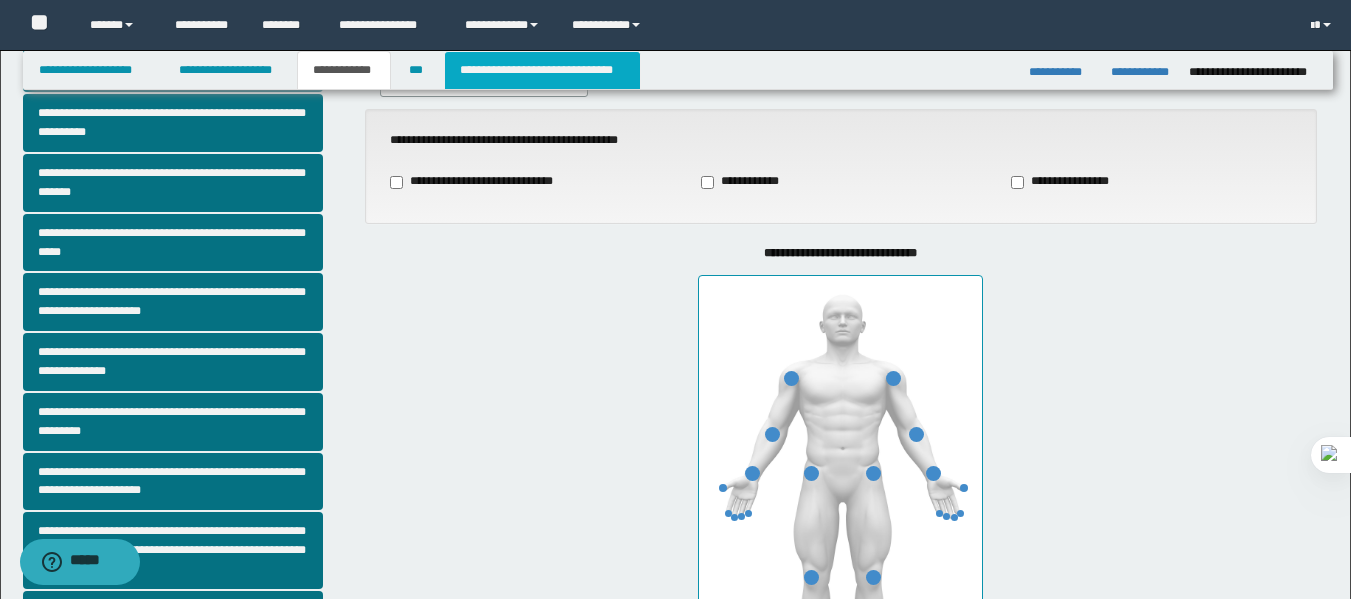 click on "**********" at bounding box center [542, 70] 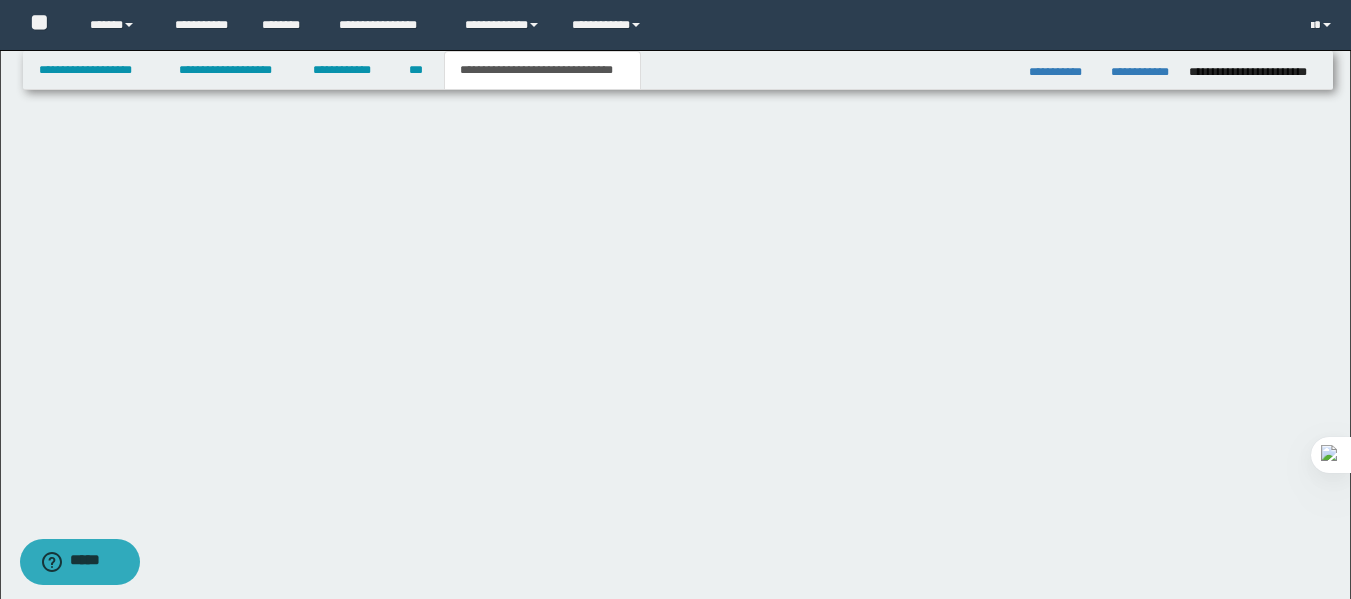 scroll, scrollTop: 0, scrollLeft: 0, axis: both 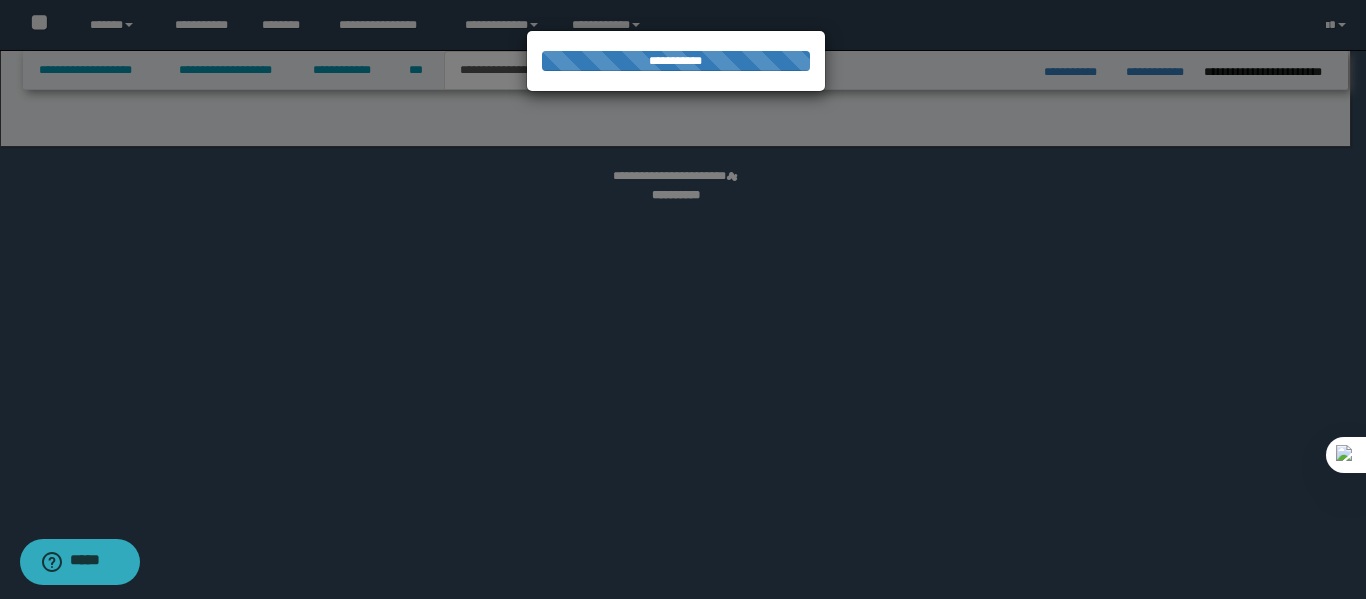 select on "*" 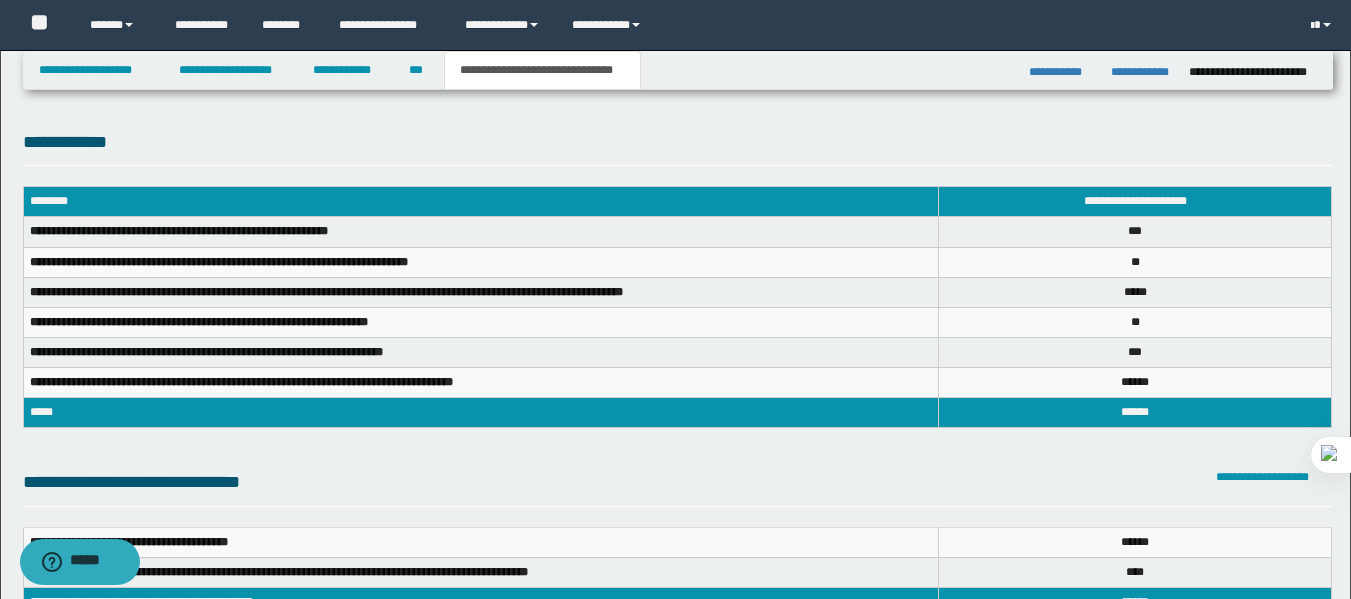 scroll, scrollTop: 0, scrollLeft: 0, axis: both 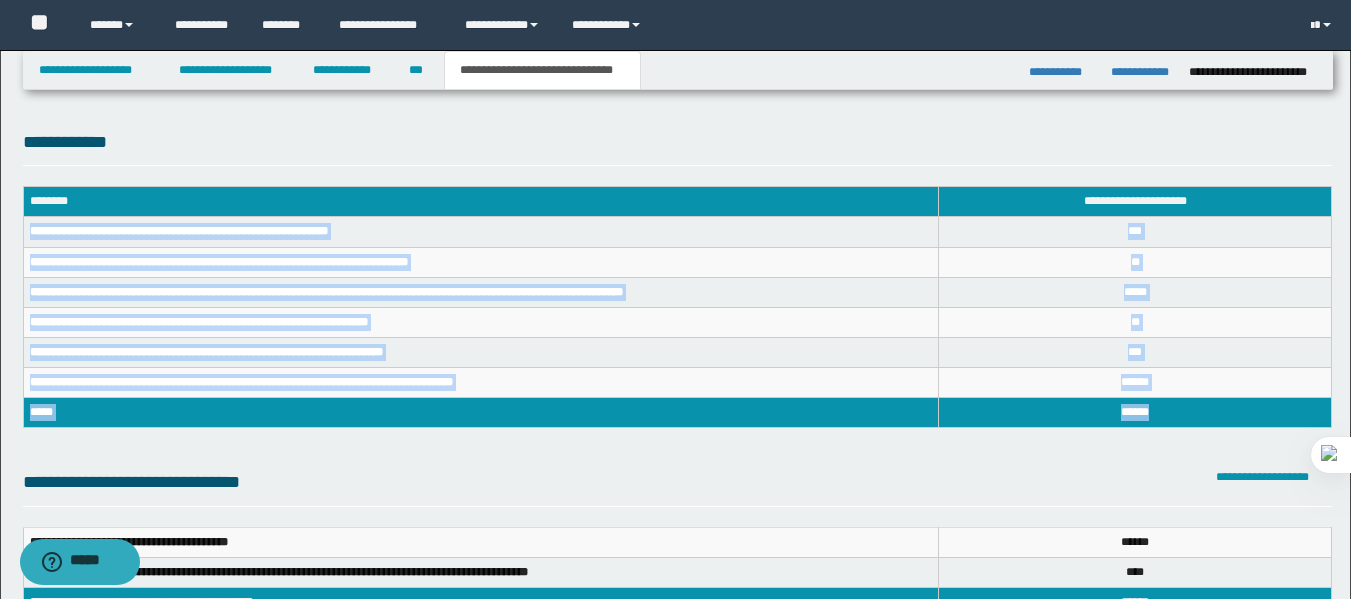 drag, startPoint x: 27, startPoint y: 227, endPoint x: 1157, endPoint y: 419, distance: 1146.1954 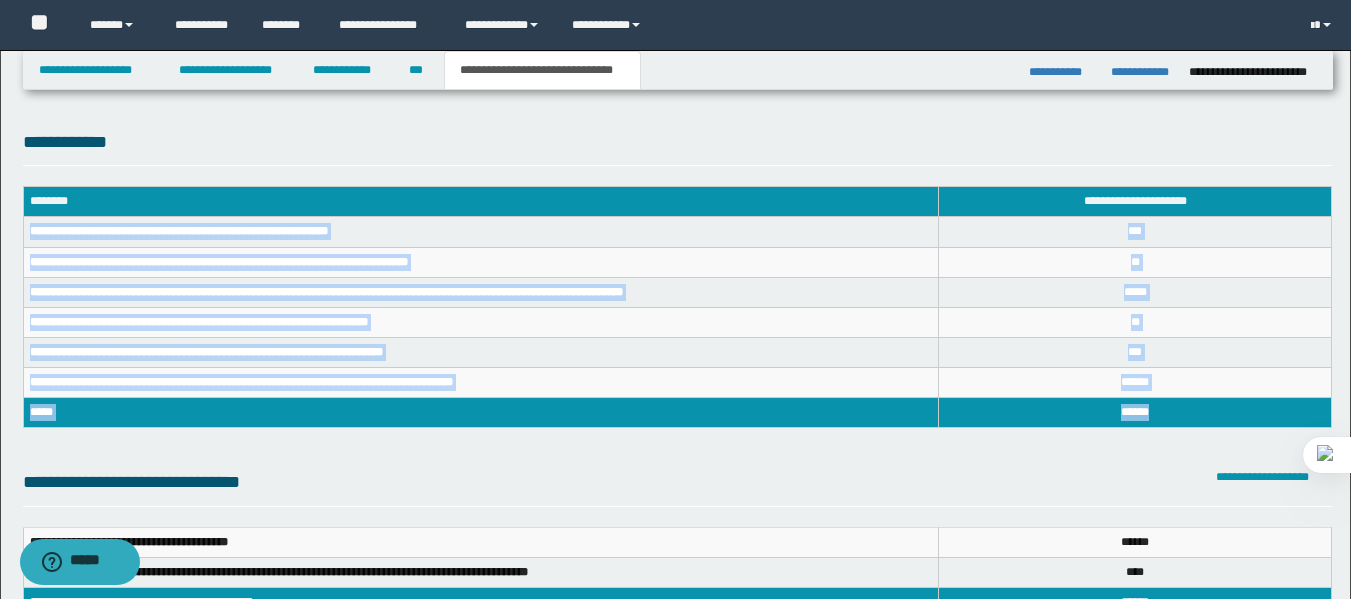 copy on "**********" 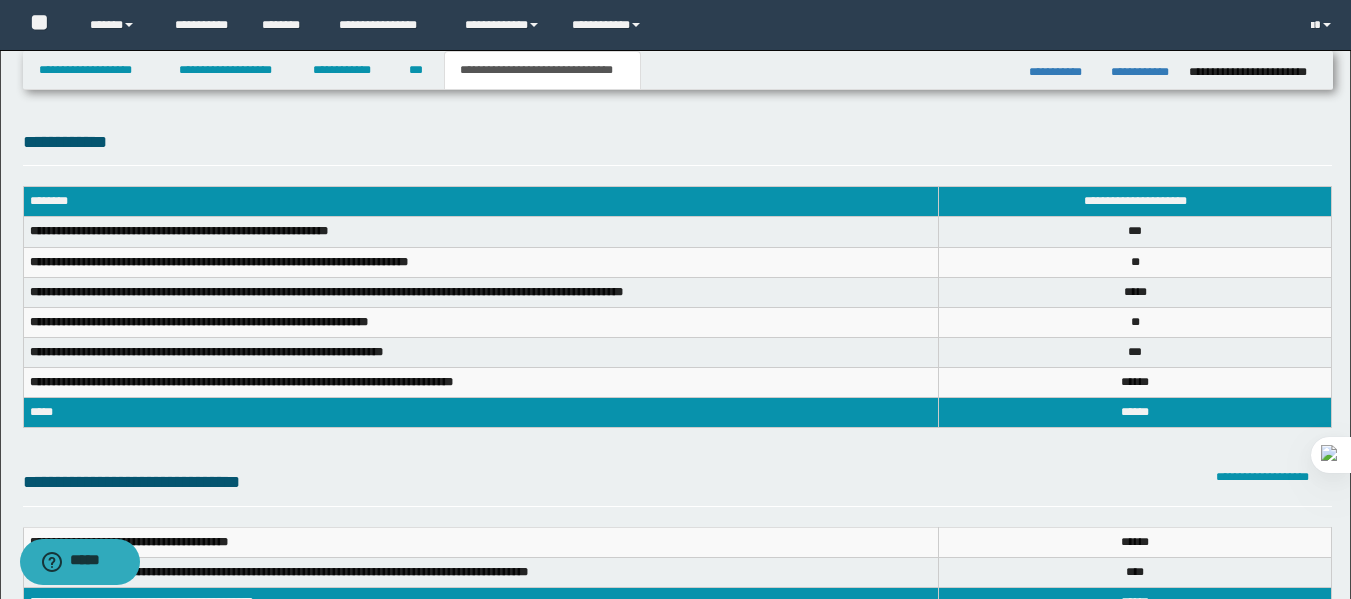 click on "**********" at bounding box center (675, 764) 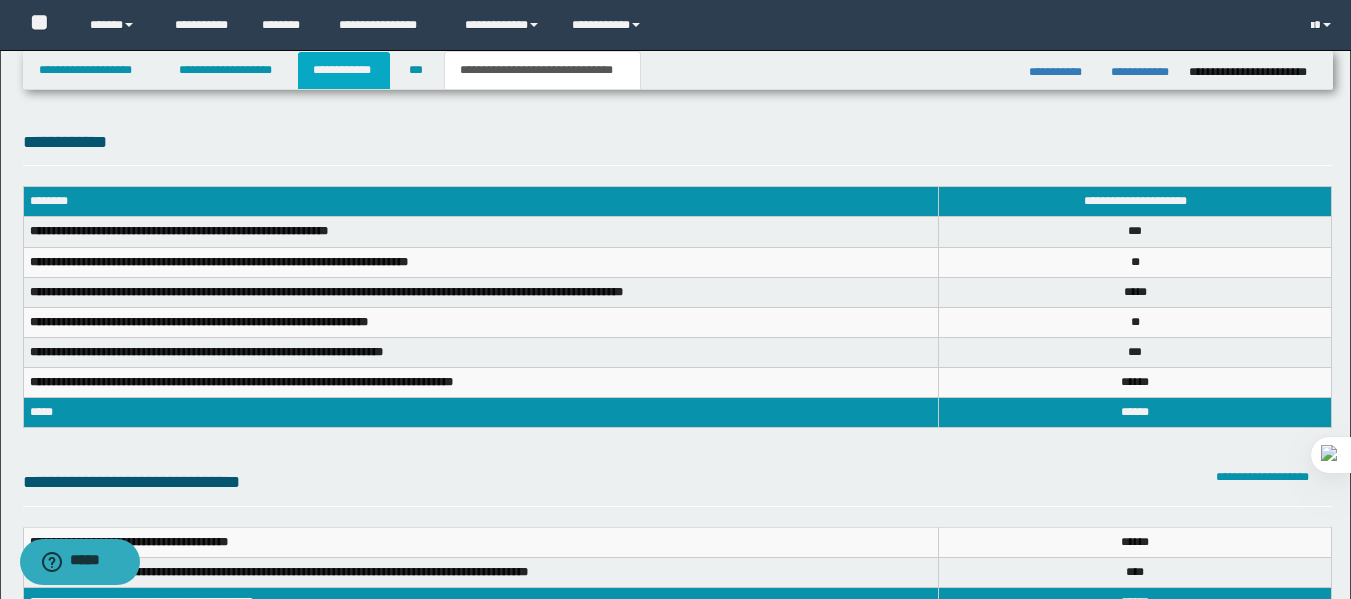 click on "**********" at bounding box center [344, 70] 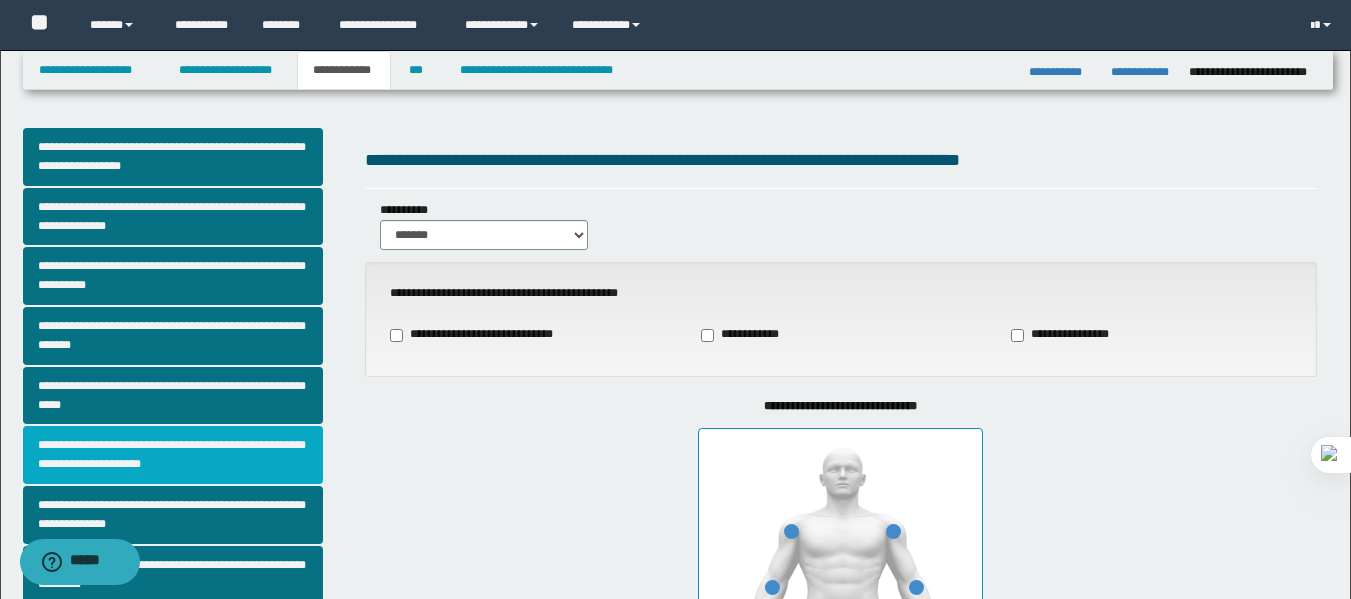 click on "**********" at bounding box center [173, 455] 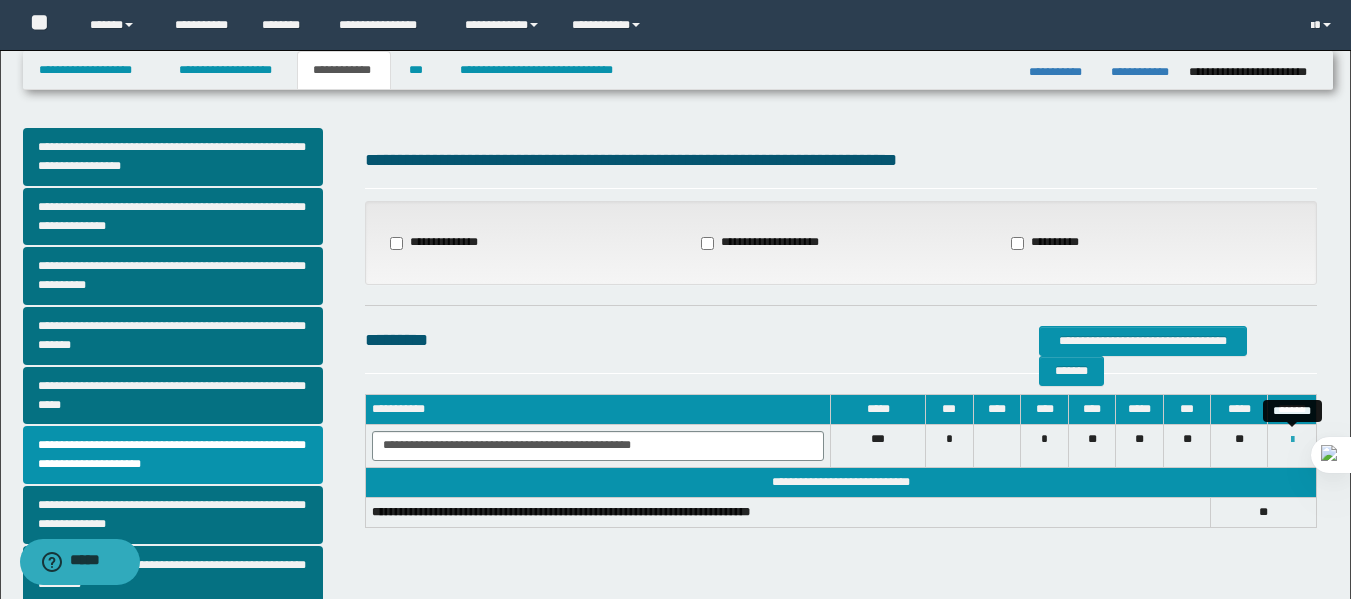 click at bounding box center [1292, 440] 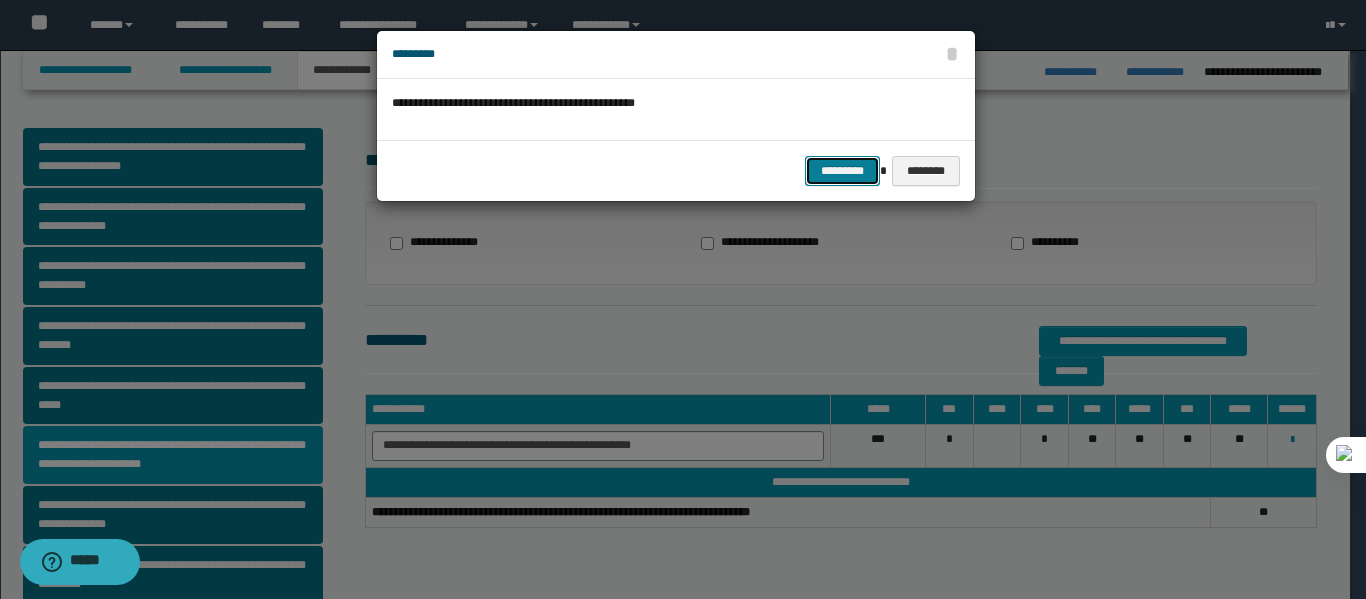 click on "*********" at bounding box center (842, 171) 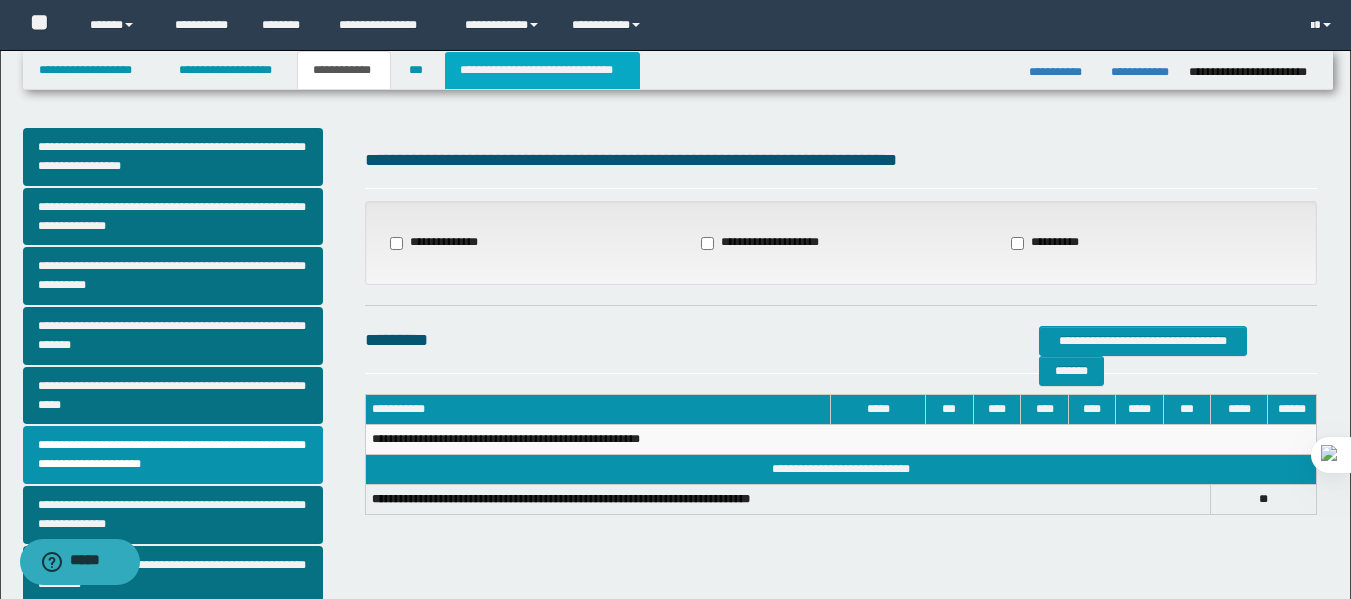 click on "**********" at bounding box center [542, 70] 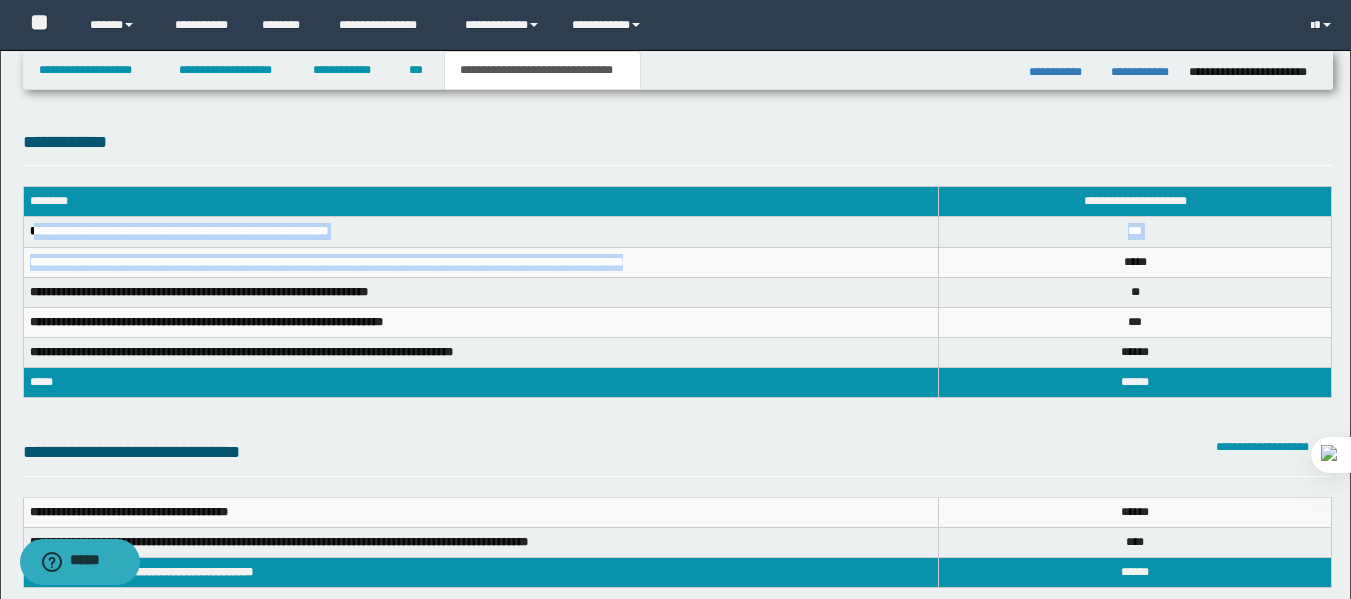 drag, startPoint x: 34, startPoint y: 231, endPoint x: 1059, endPoint y: 273, distance: 1025.8601 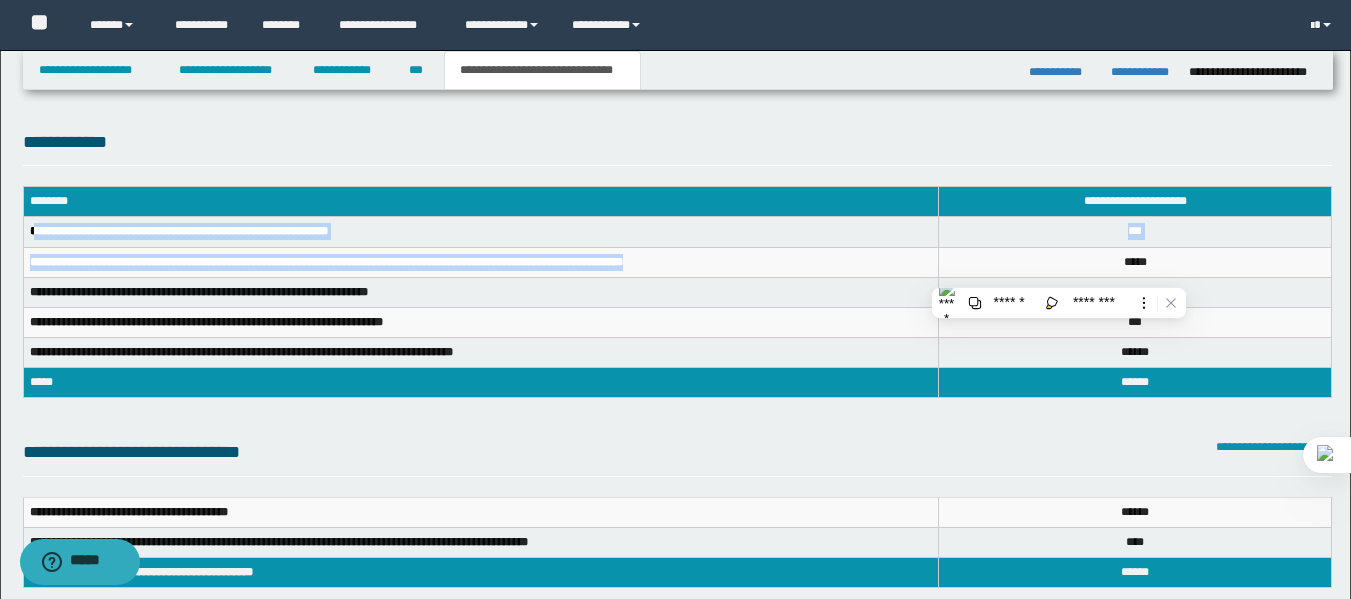 click on "**** *" at bounding box center [1135, 262] 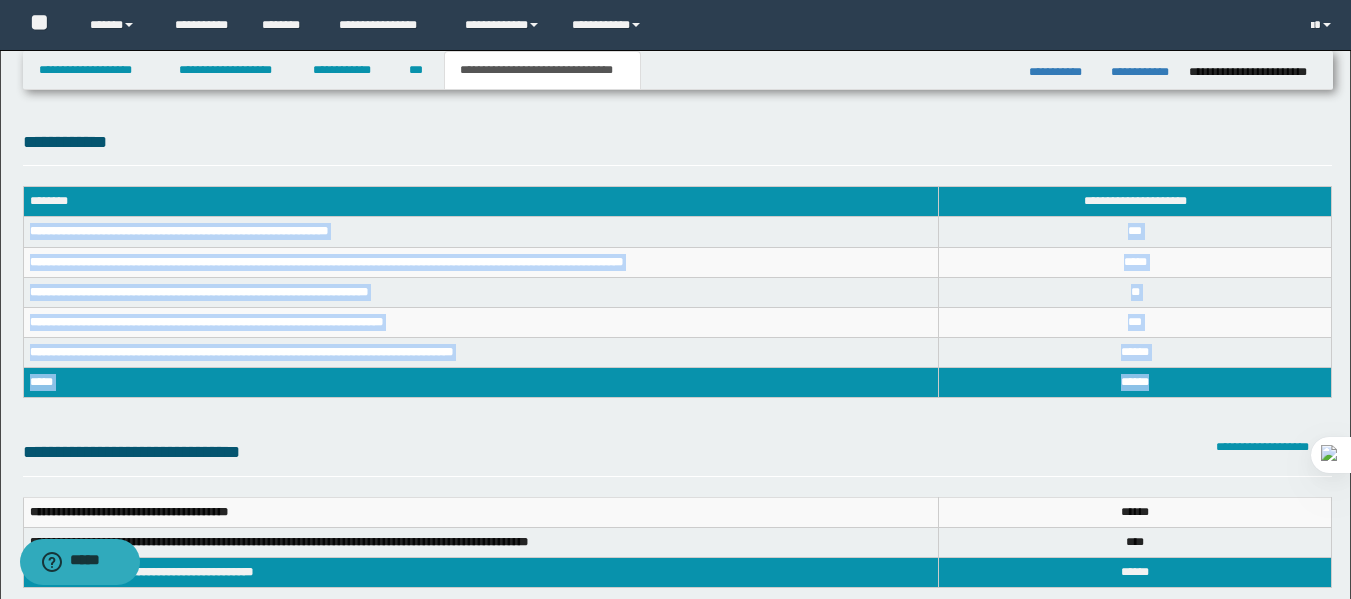 drag, startPoint x: 31, startPoint y: 228, endPoint x: 1156, endPoint y: 392, distance: 1136.891 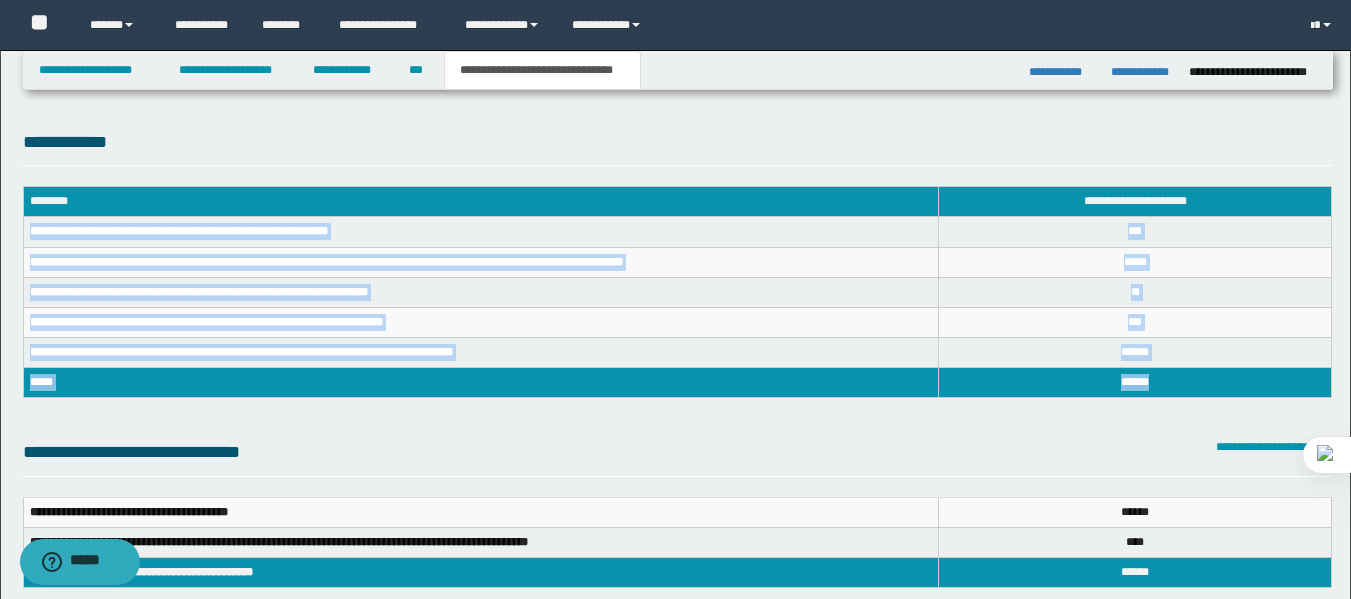copy on "**********" 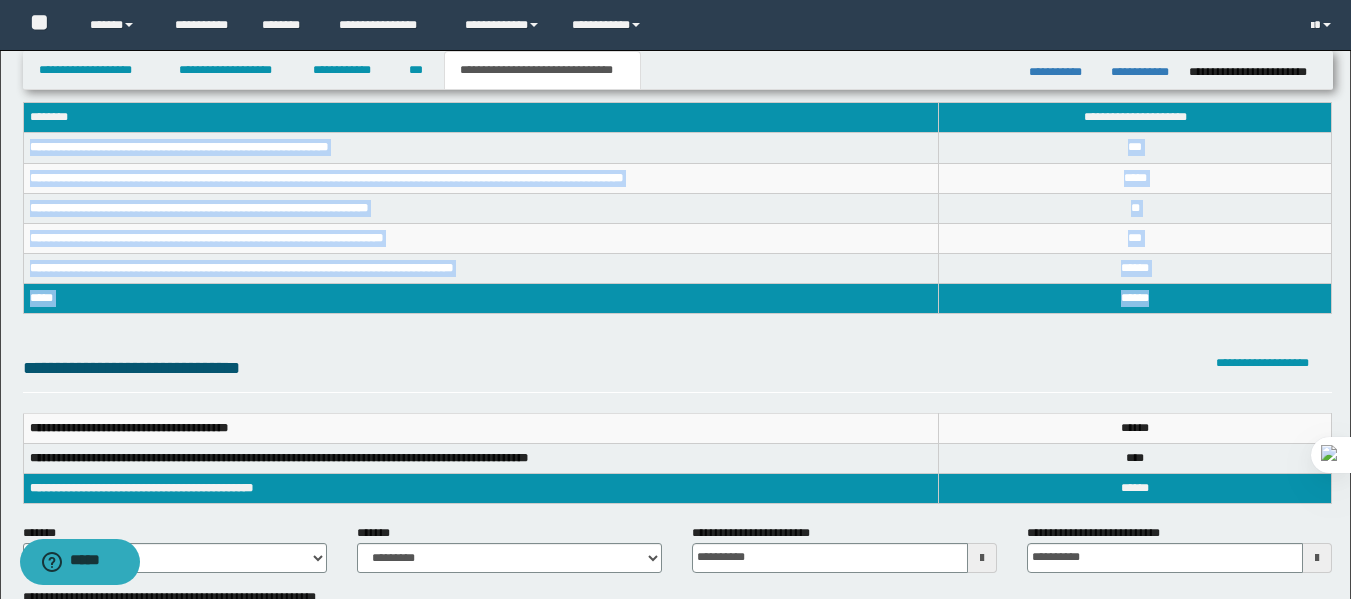 scroll, scrollTop: 103, scrollLeft: 0, axis: vertical 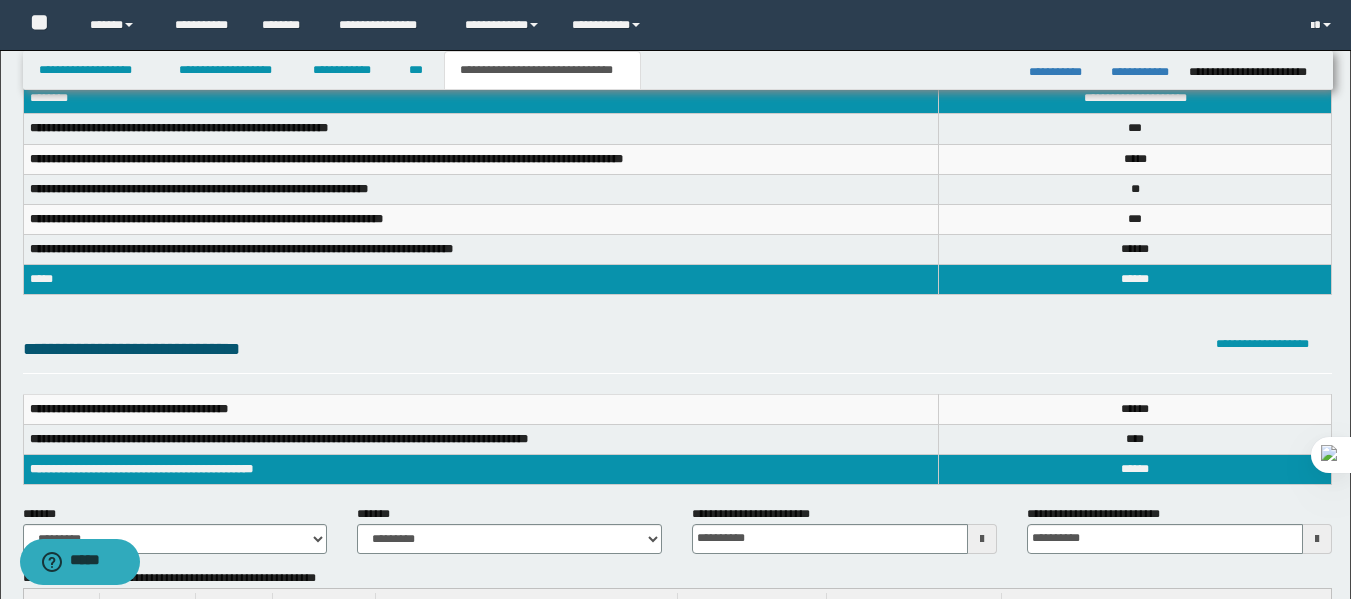 click on "**********" at bounding box center (677, 354) 